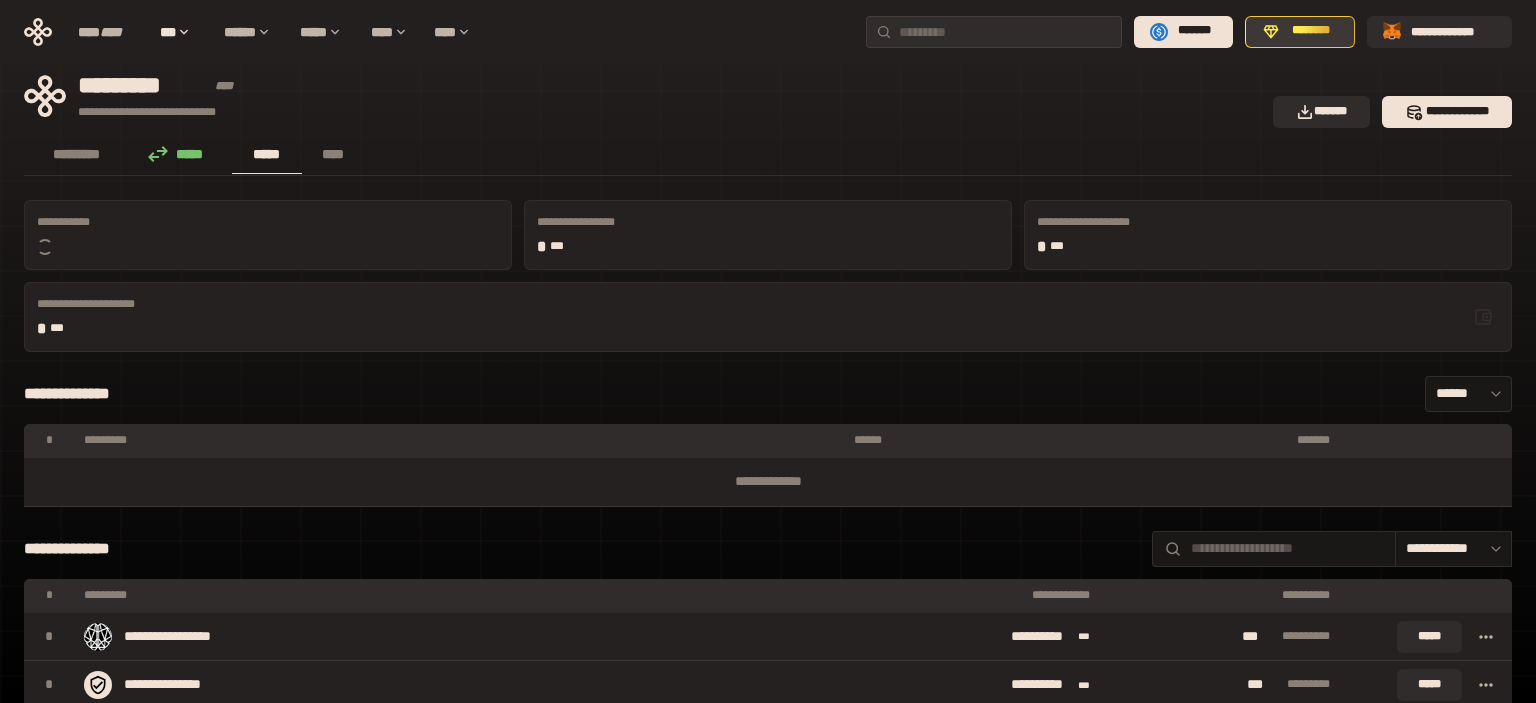 click on "********" at bounding box center [1311, 31] 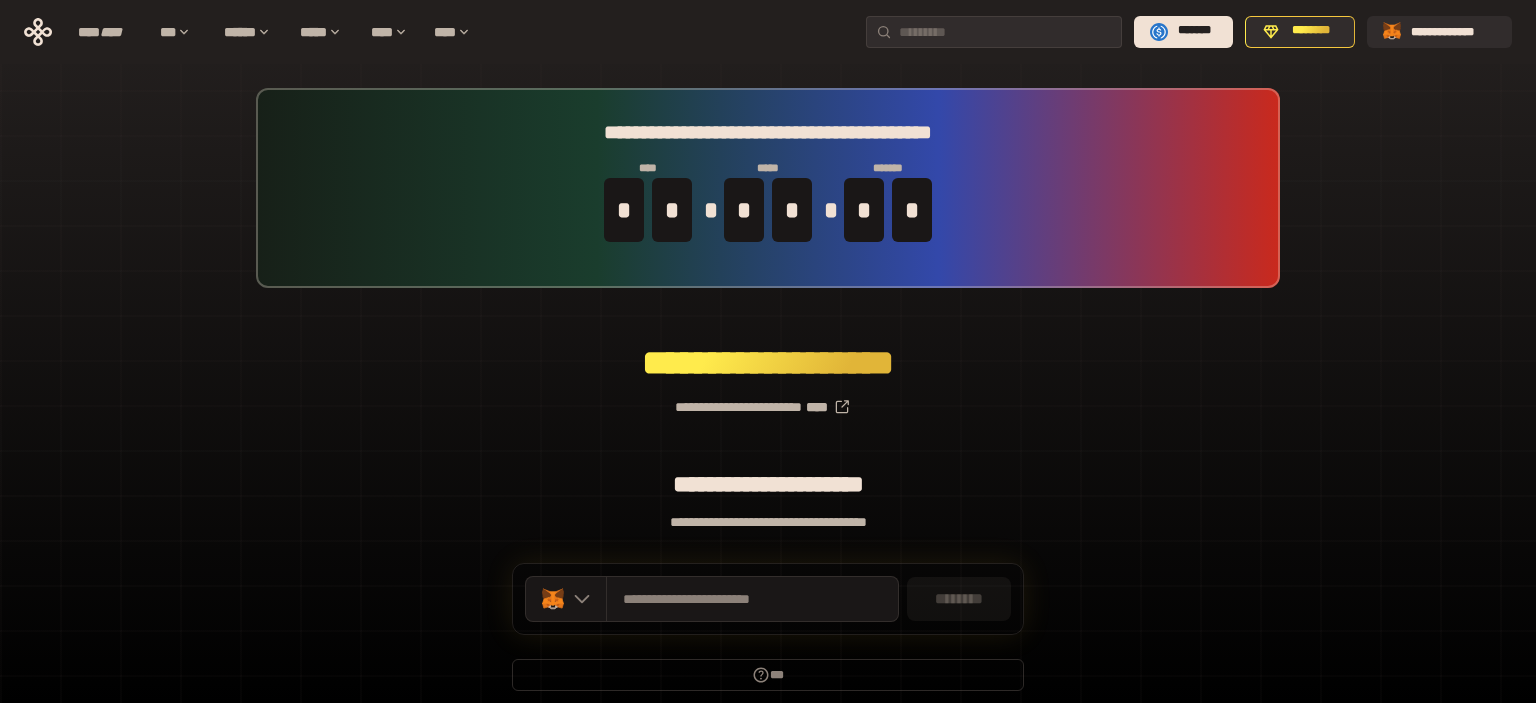 click on "**********" at bounding box center (768, 399) 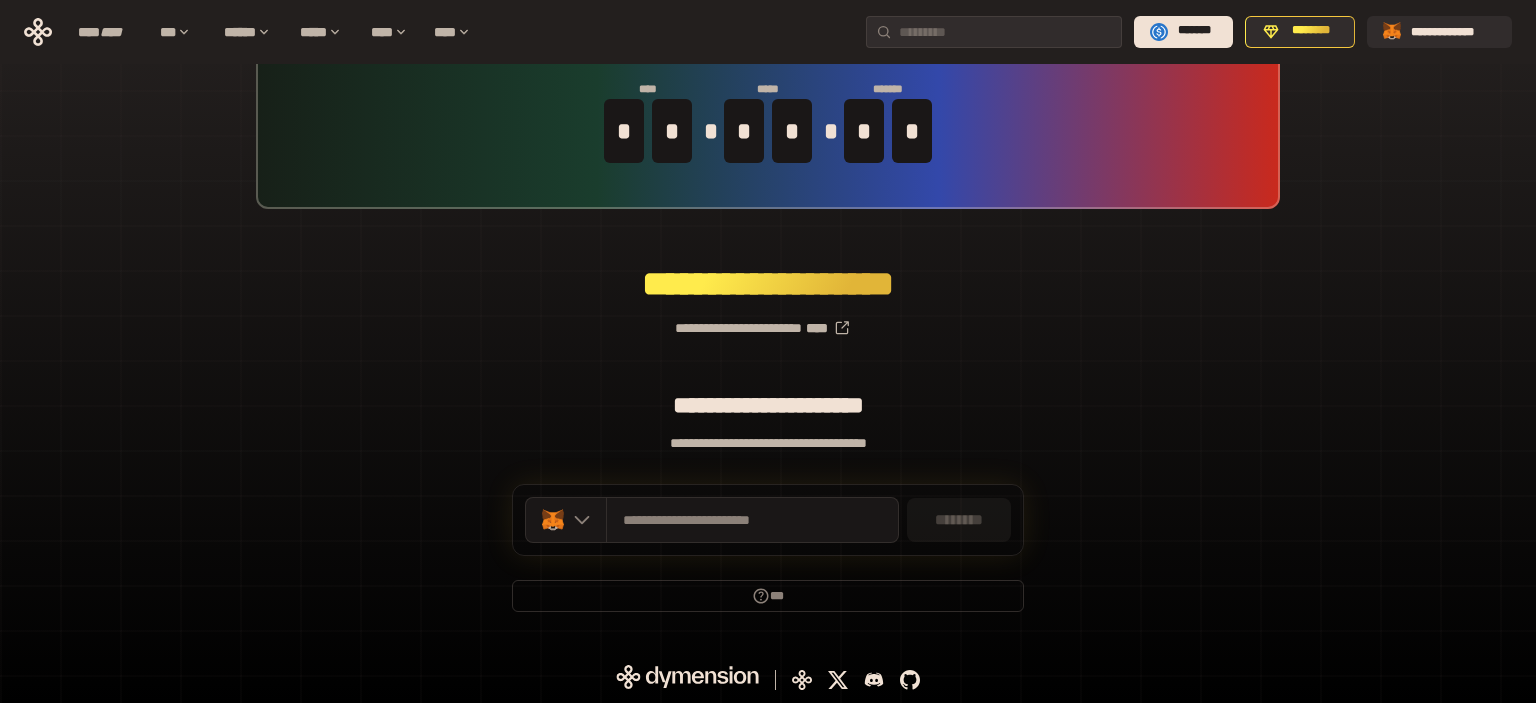 scroll, scrollTop: 0, scrollLeft: 0, axis: both 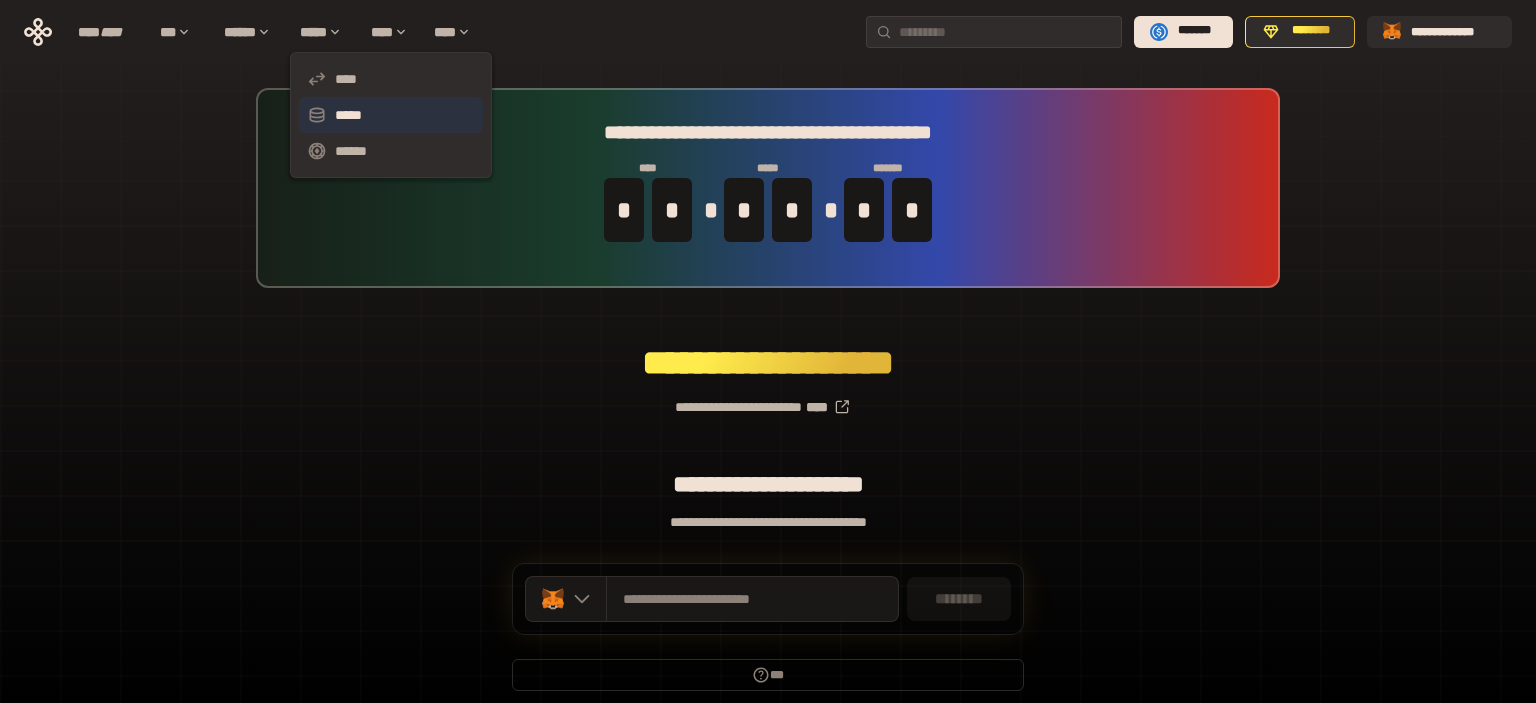 click on "*****" at bounding box center (391, 115) 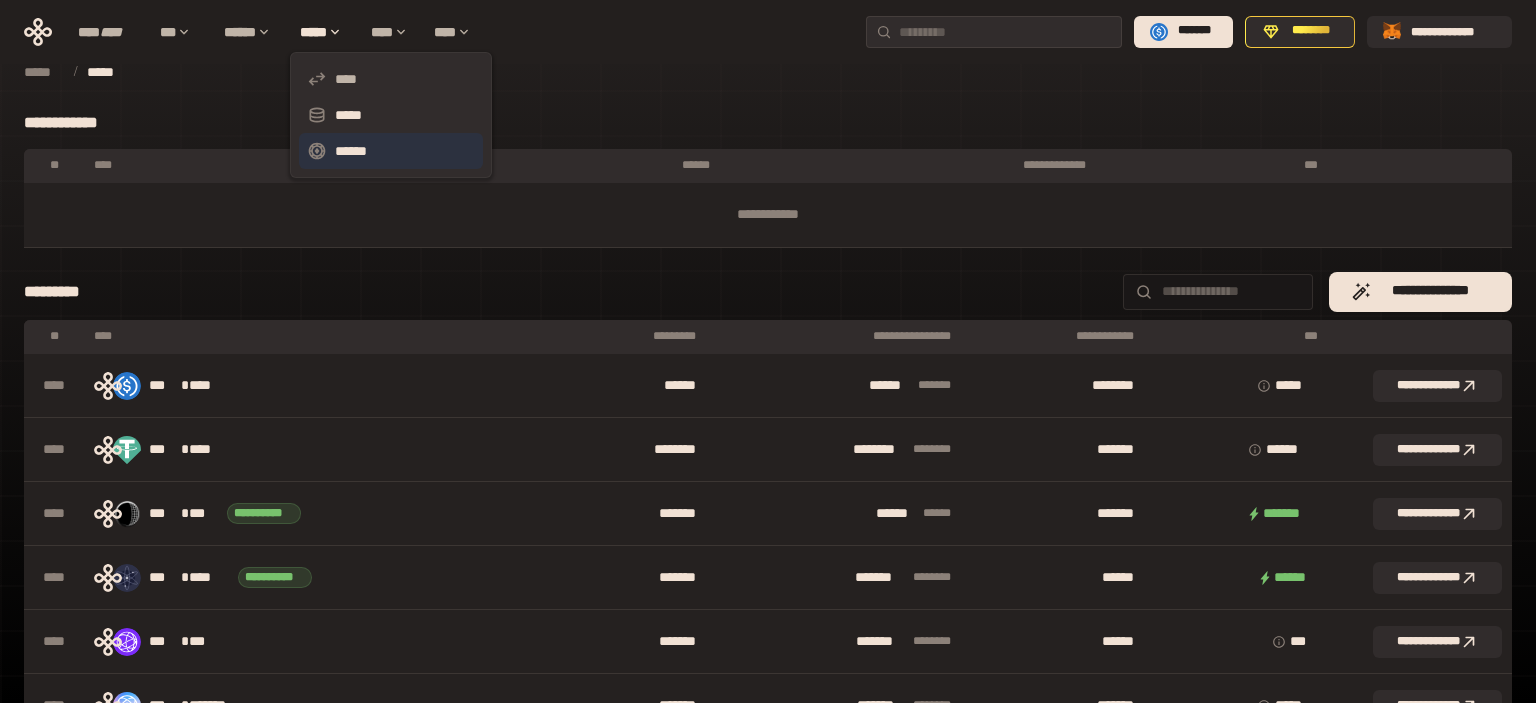 click on "******" at bounding box center (391, 151) 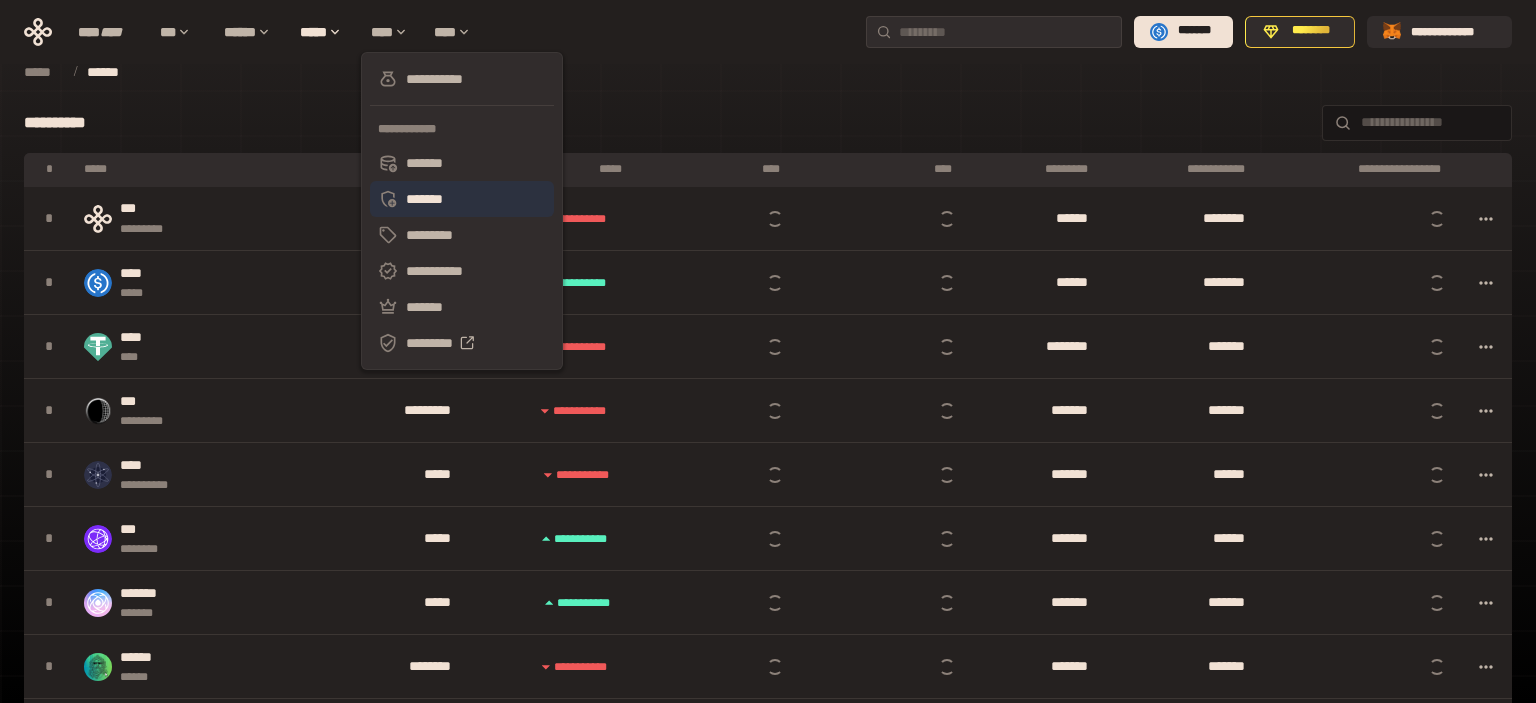 click on "*******" at bounding box center [462, 199] 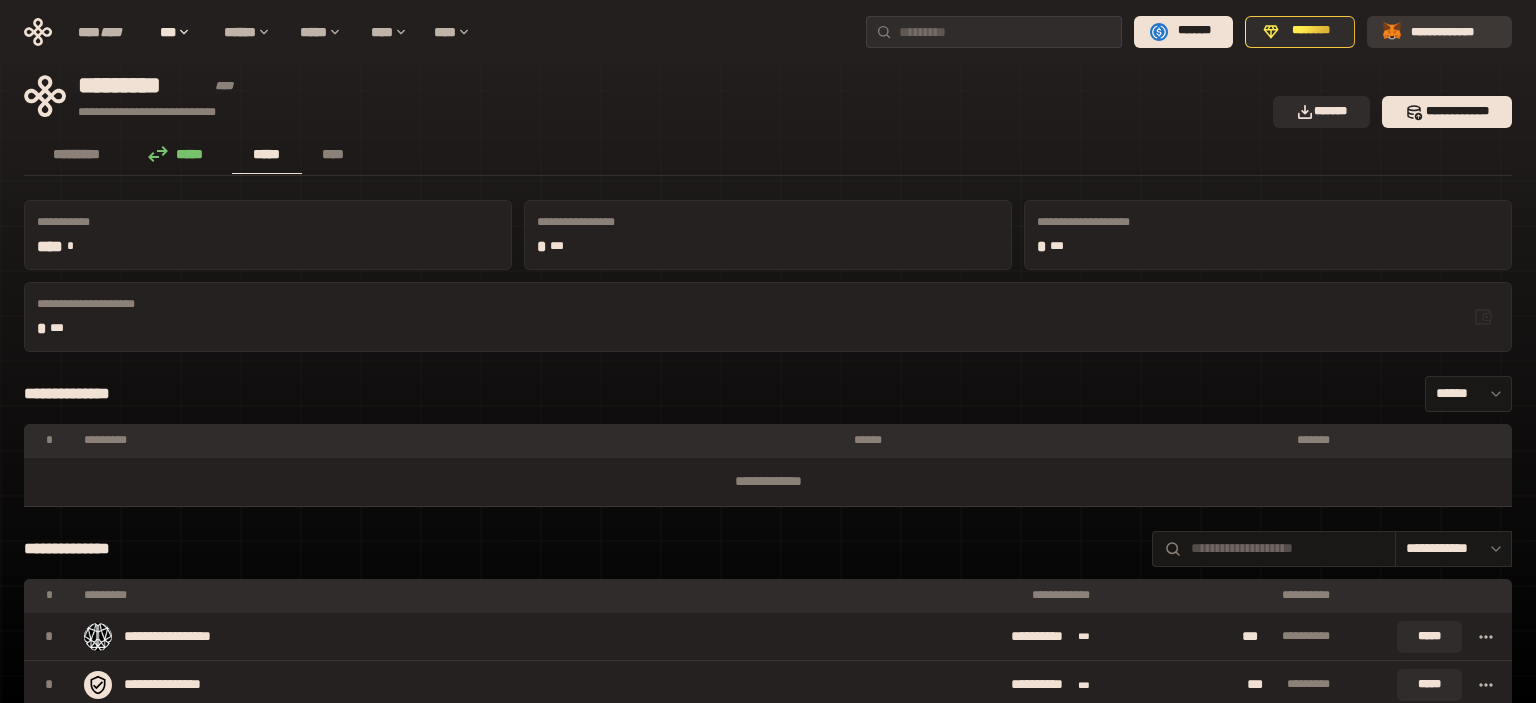 click on "**********" at bounding box center (1453, 31) 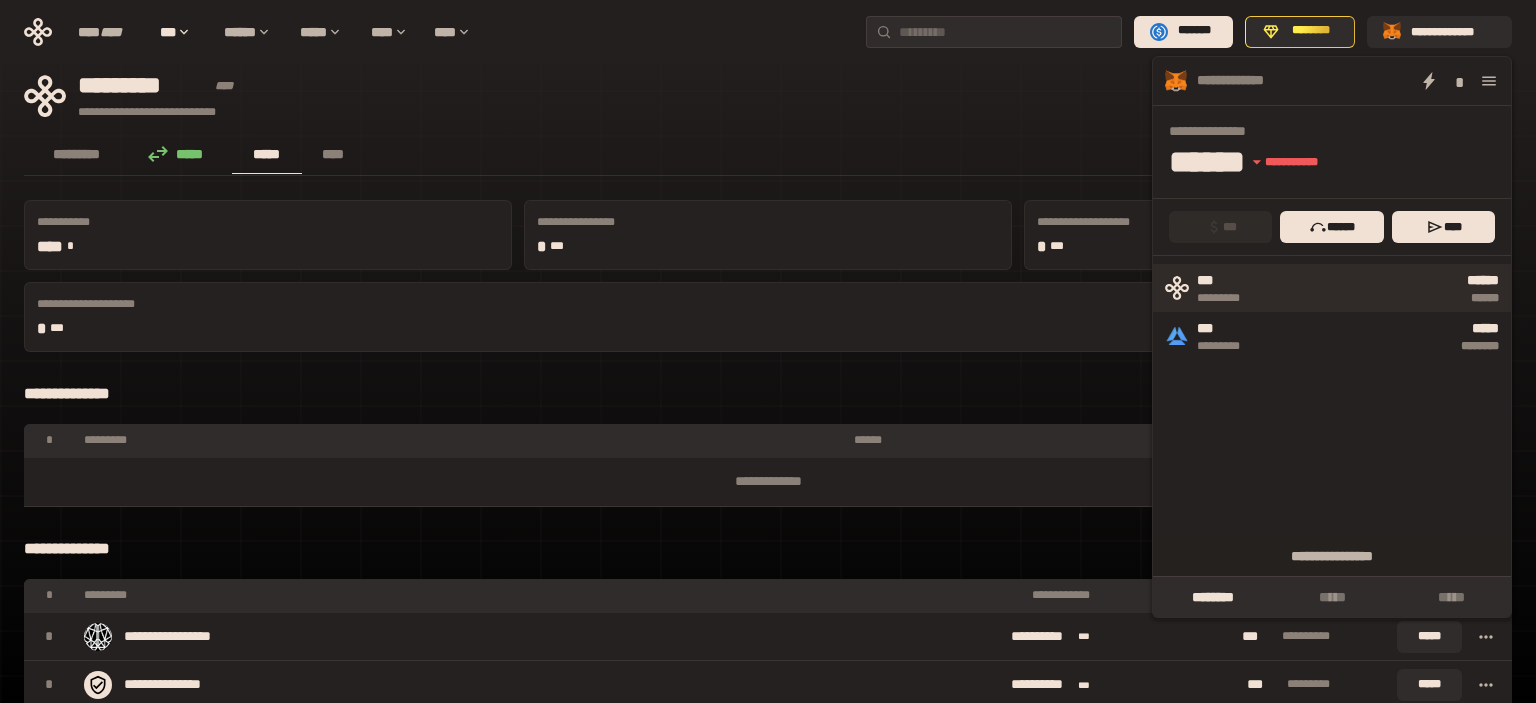 click on "***" at bounding box center [1229, 281] 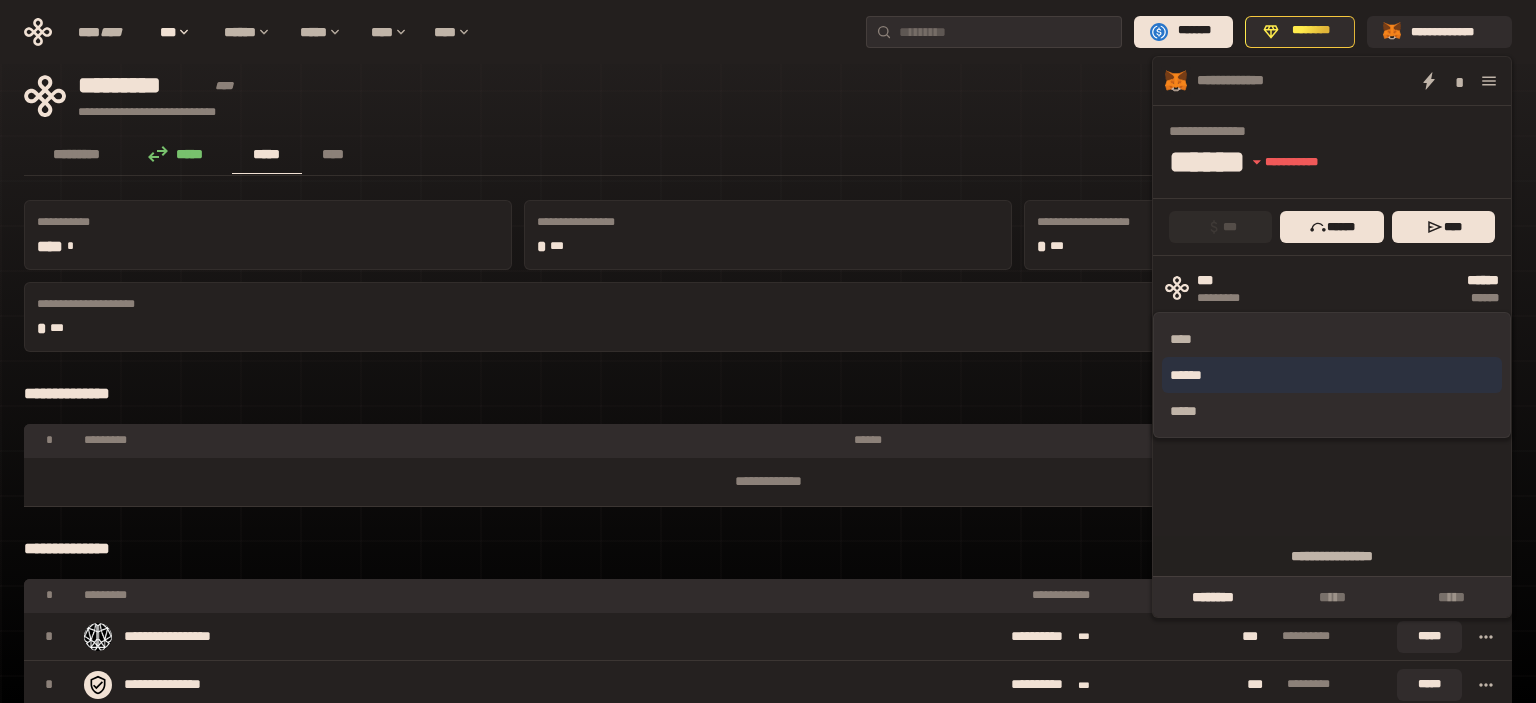 click on "******" at bounding box center [1332, 375] 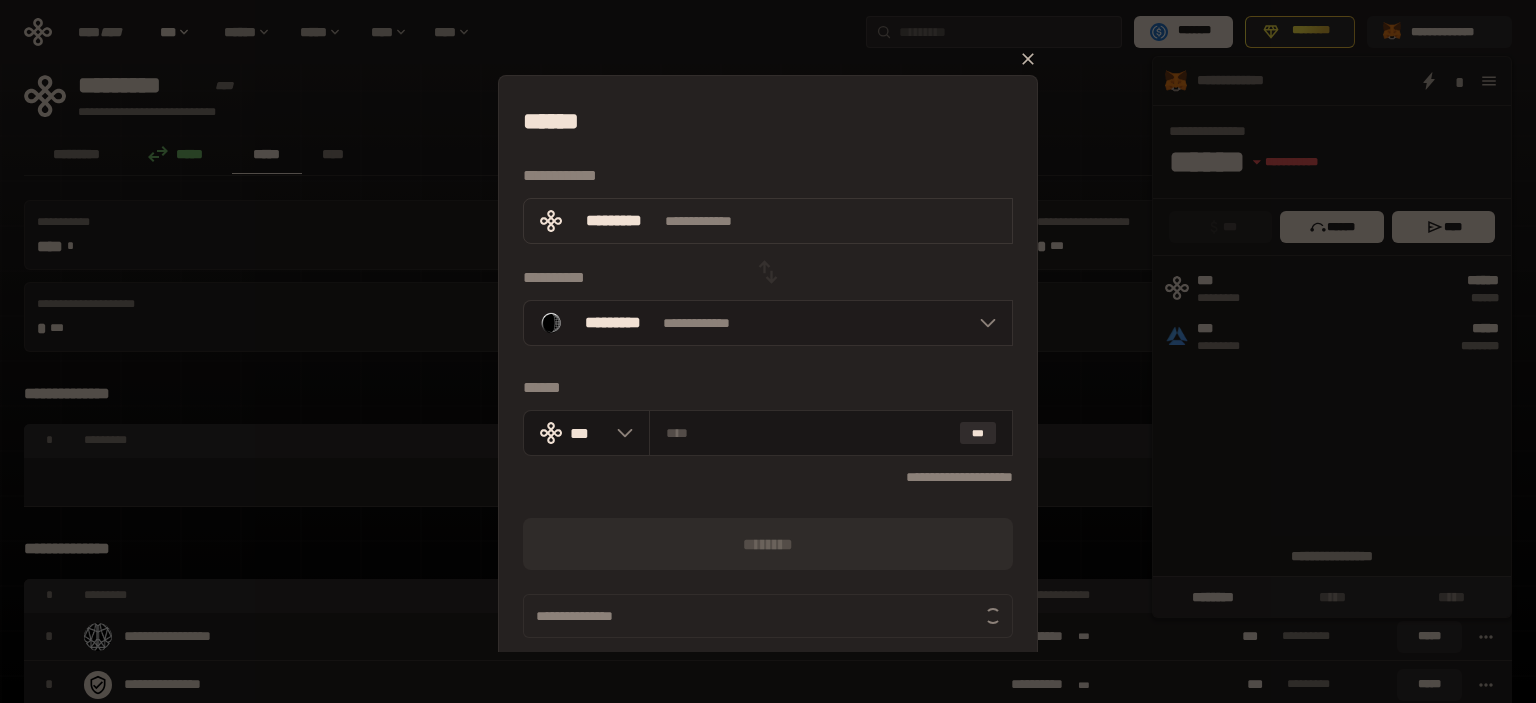 click at bounding box center [983, 323] 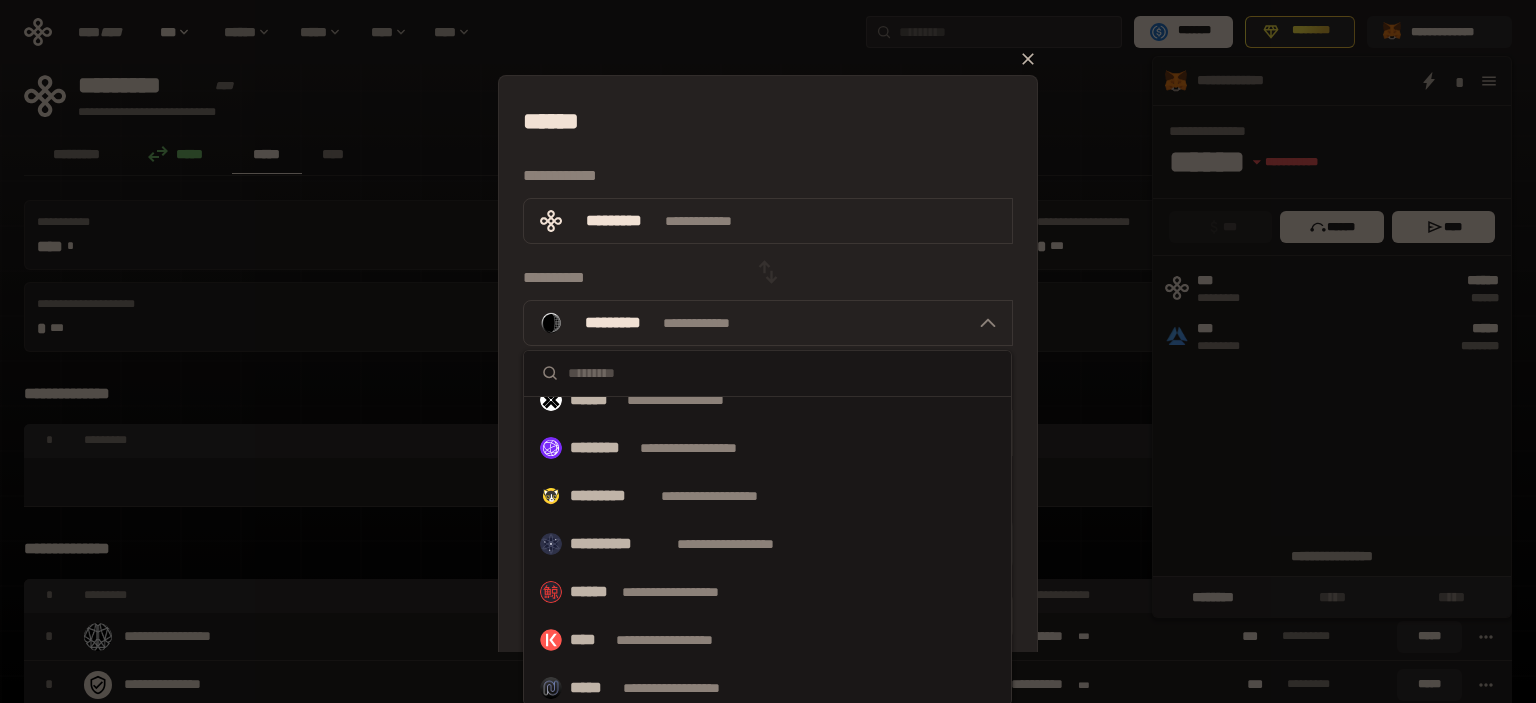 scroll, scrollTop: 1036, scrollLeft: 0, axis: vertical 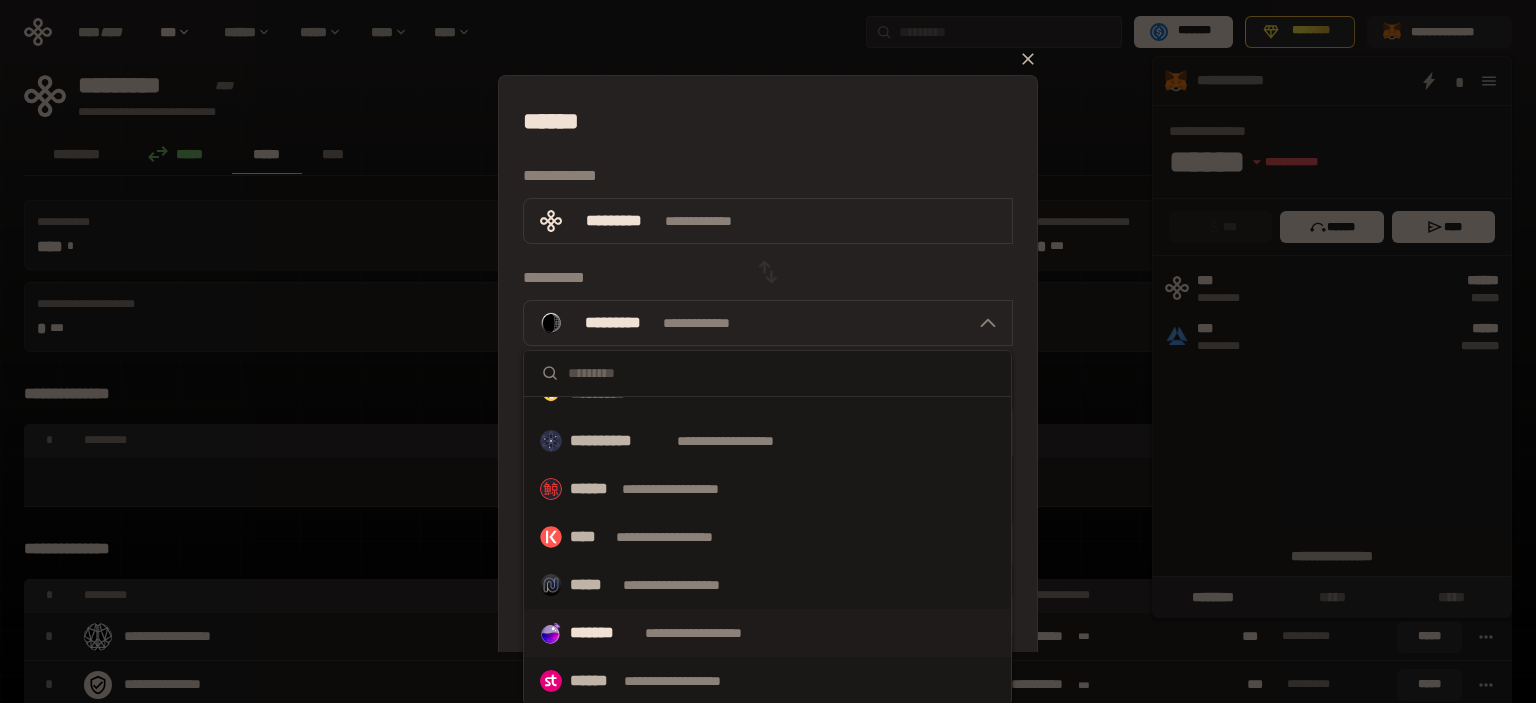 click on "*******" at bounding box center [603, 633] 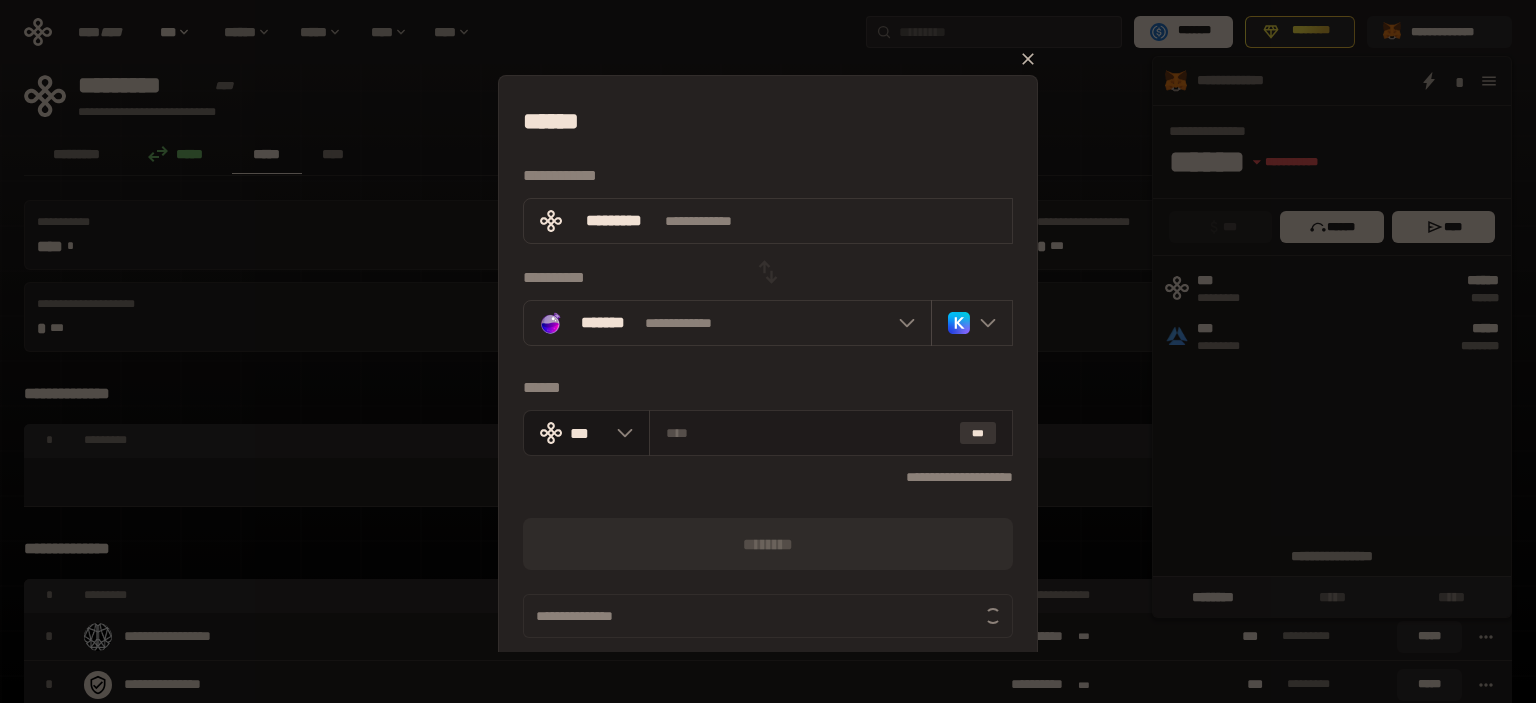 click on "***" at bounding box center (978, 433) 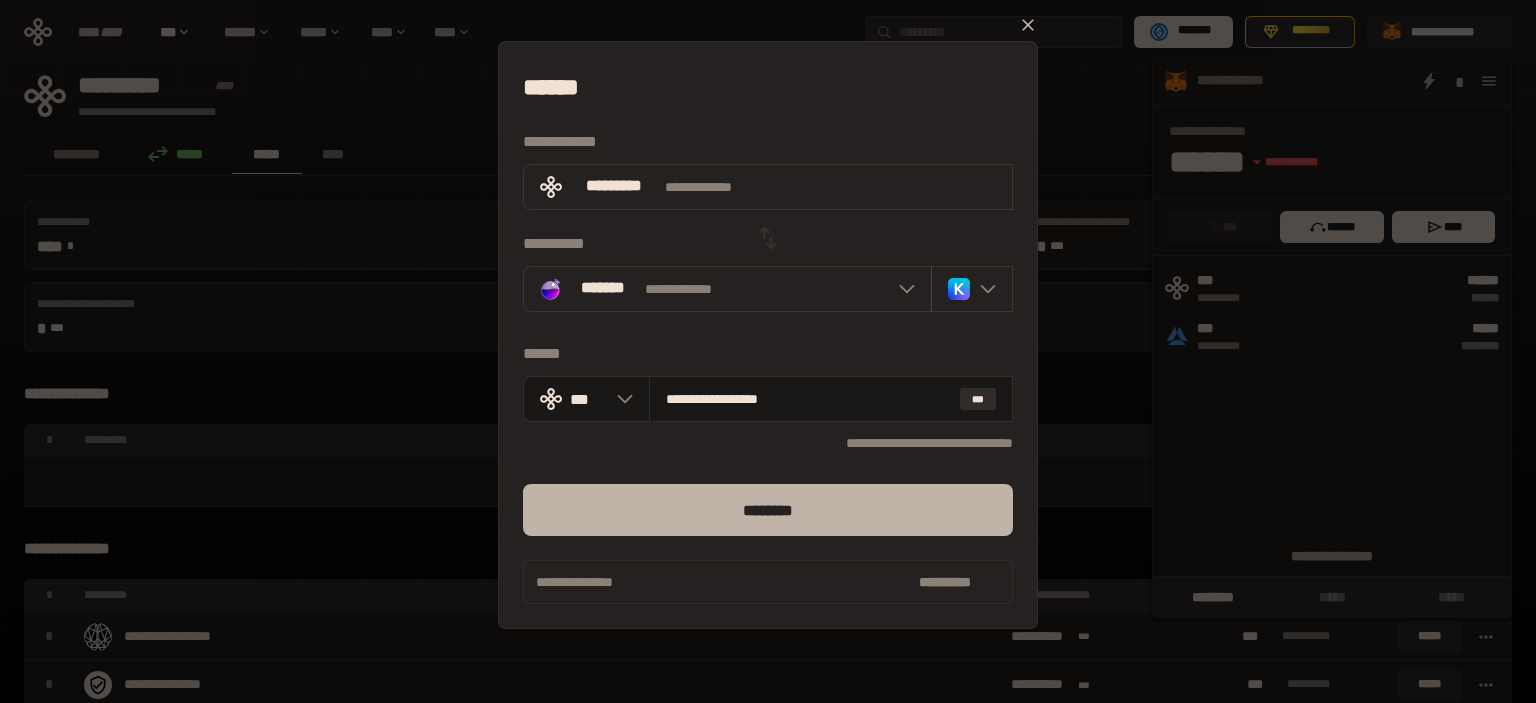 scroll, scrollTop: 0, scrollLeft: 0, axis: both 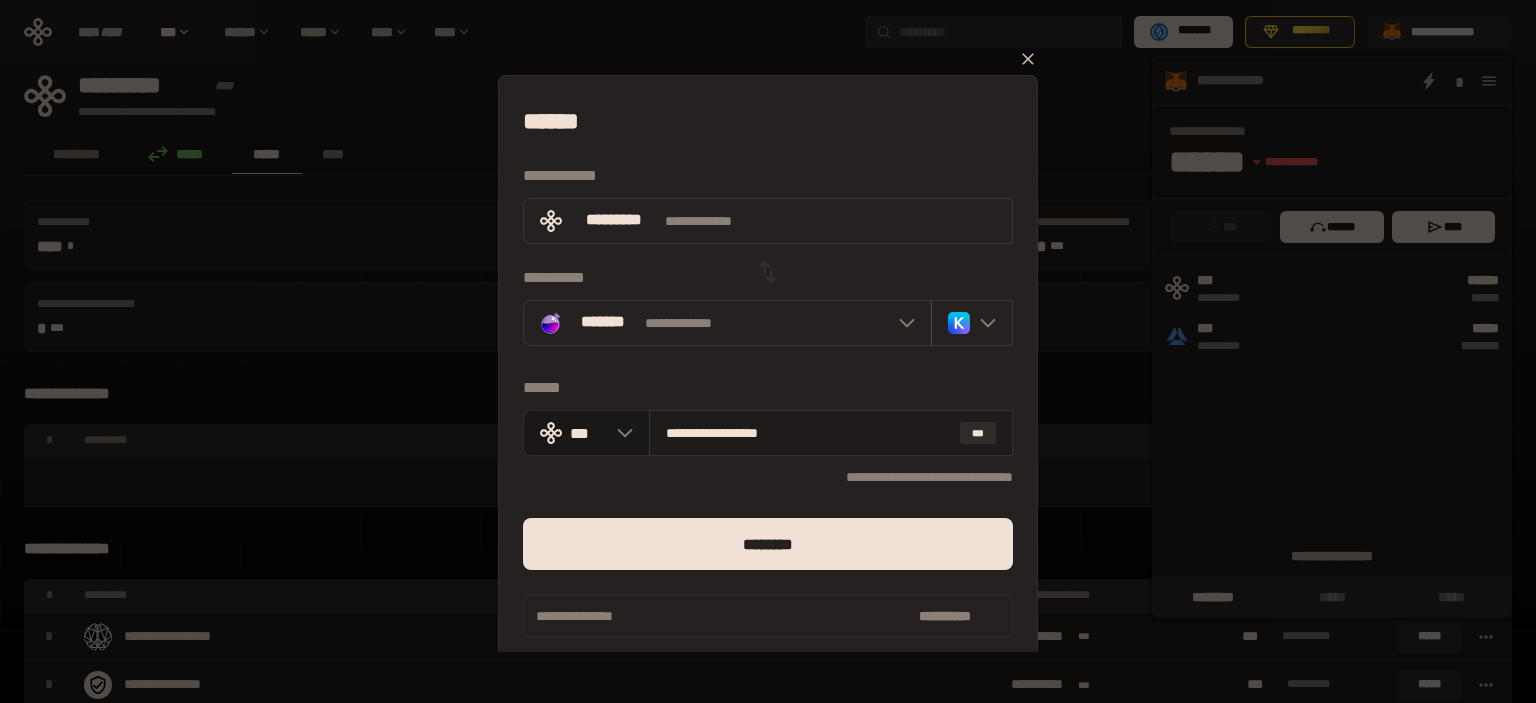 drag, startPoint x: 827, startPoint y: 430, endPoint x: 671, endPoint y: 447, distance: 156.92355 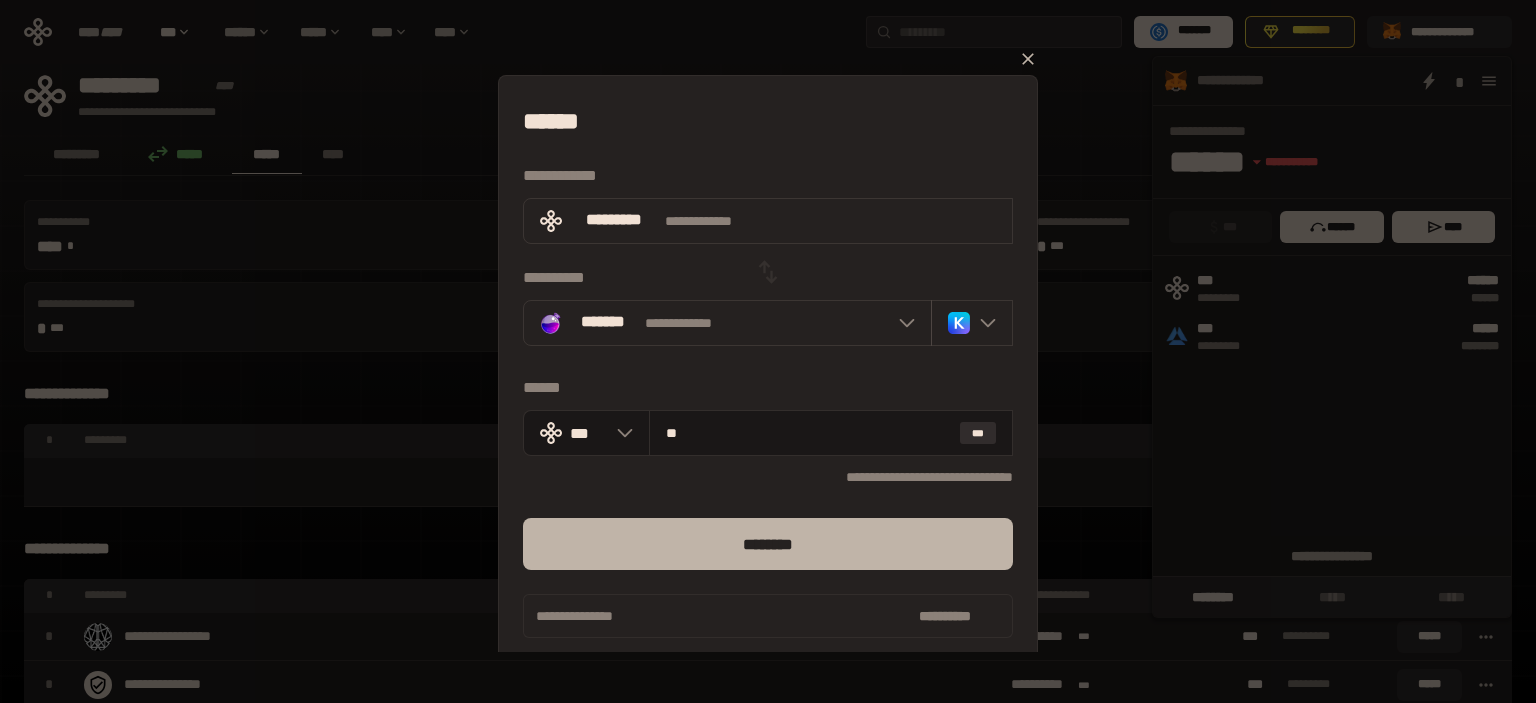 type on "**" 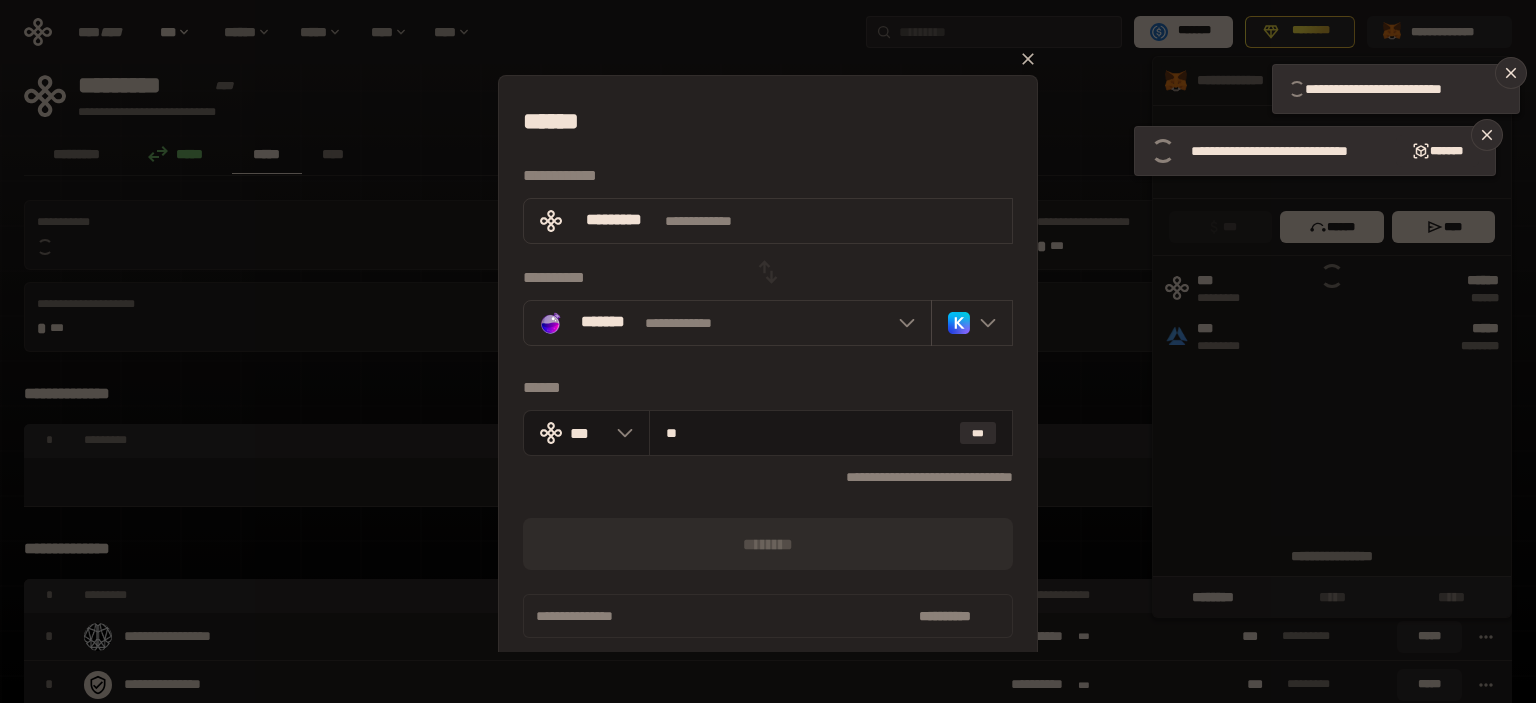 type 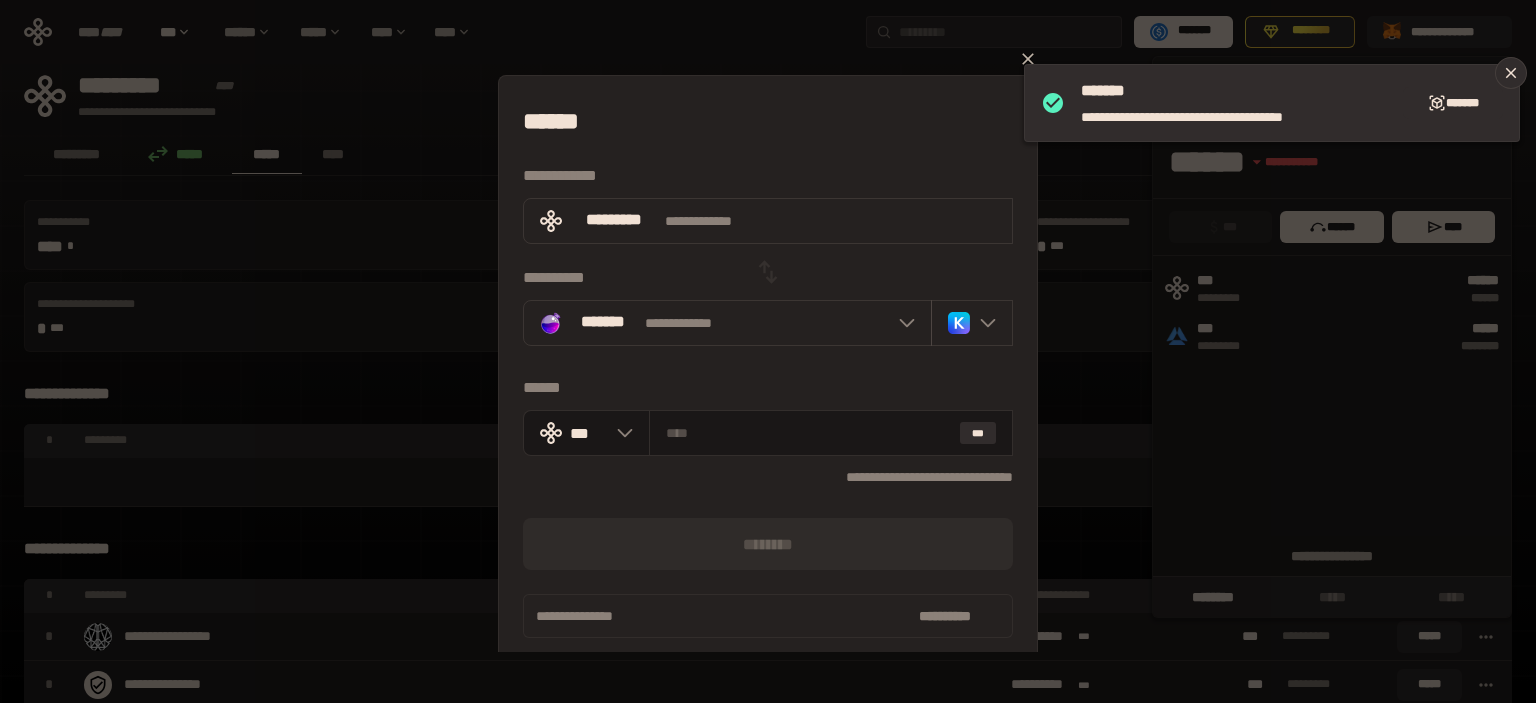 click on "[PHONE] [EMAIL] [DOB] [SSN] [CREDIT_CARD] [PASSPORT] [DRIVER_LICENSE]" at bounding box center [768, 351] 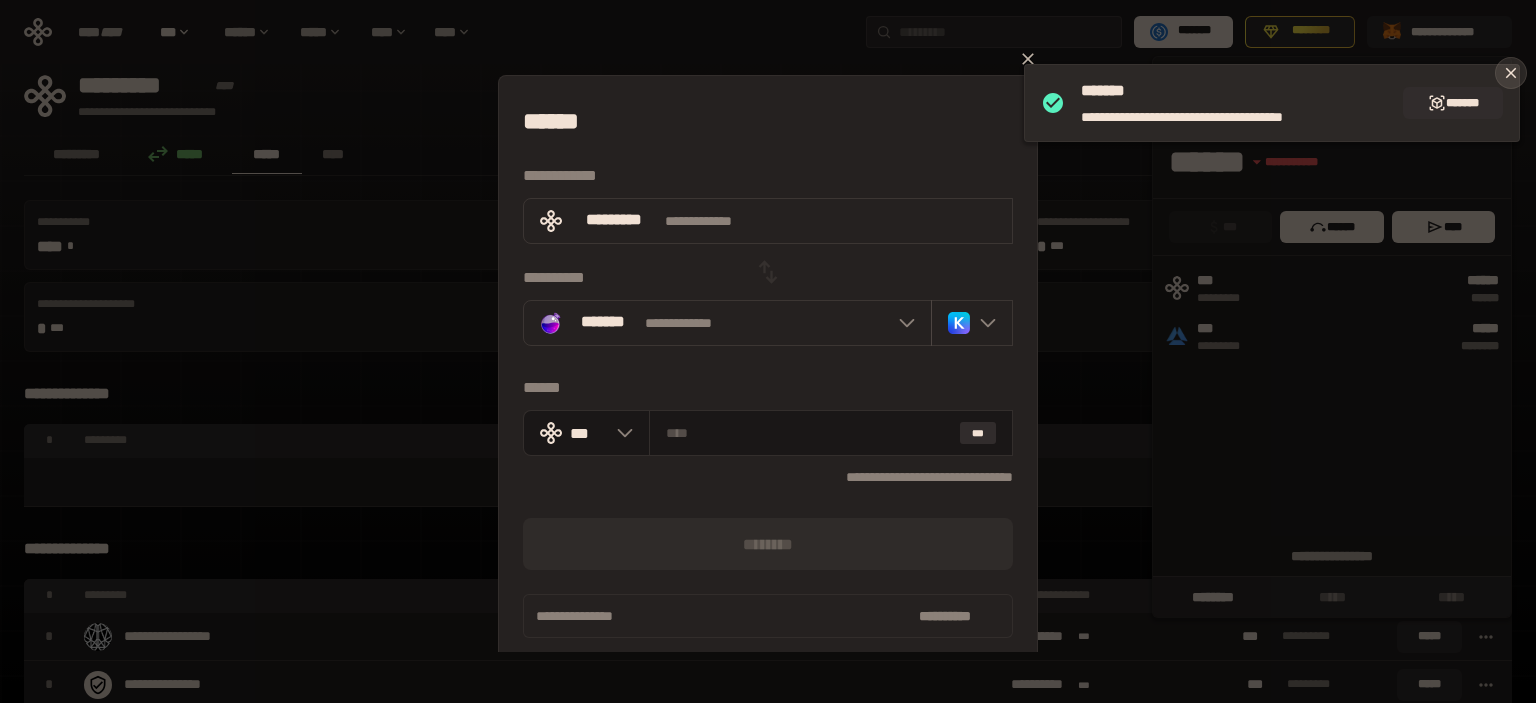 click 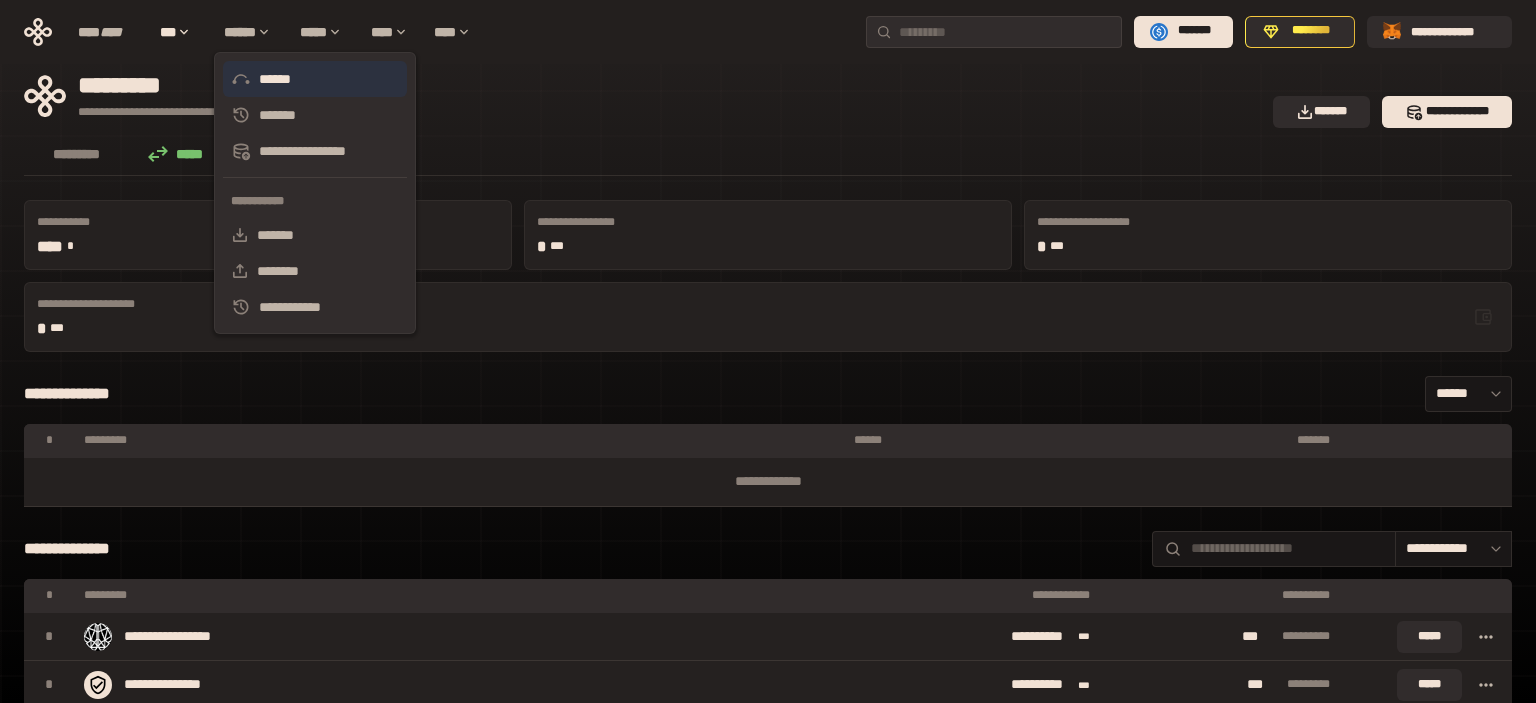 click on "******" at bounding box center (315, 79) 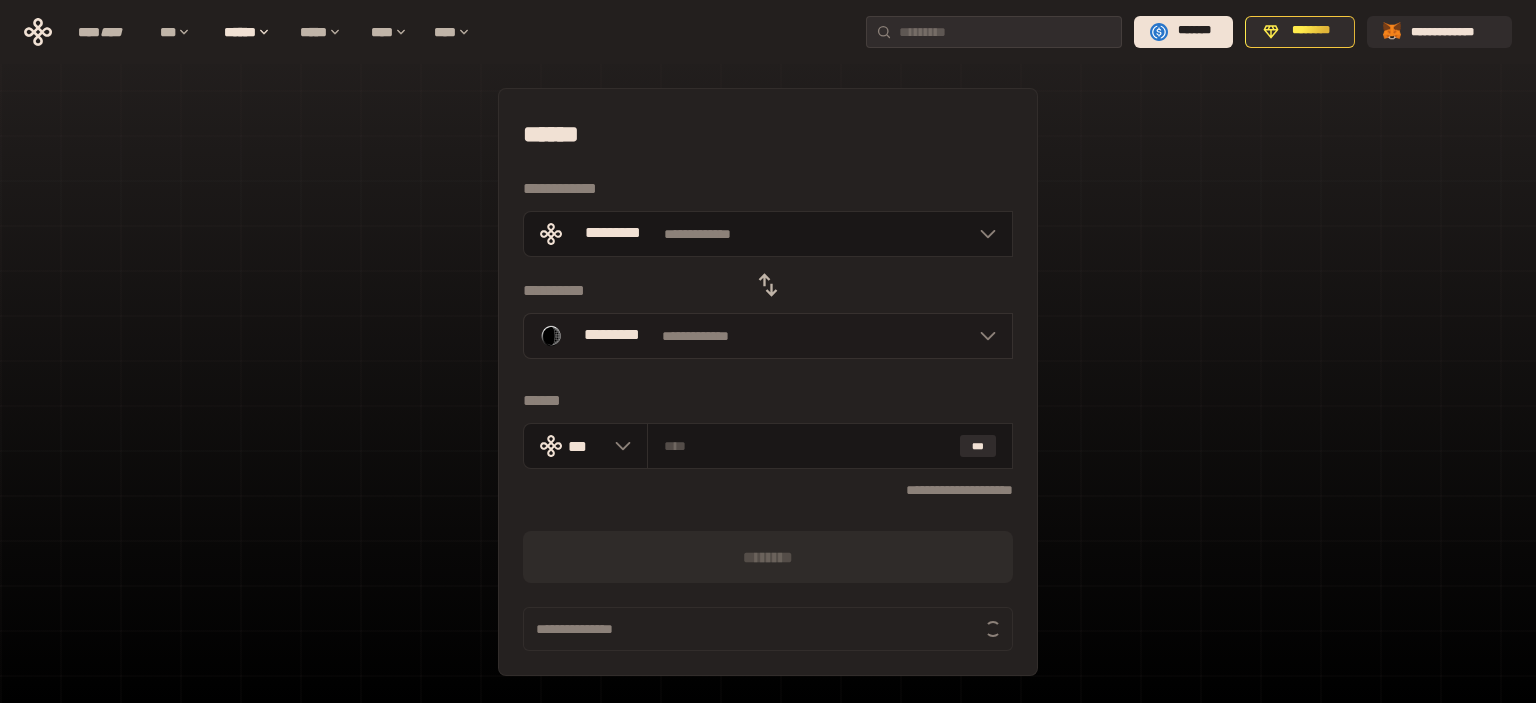 click on "**********" at bounding box center (768, 336) 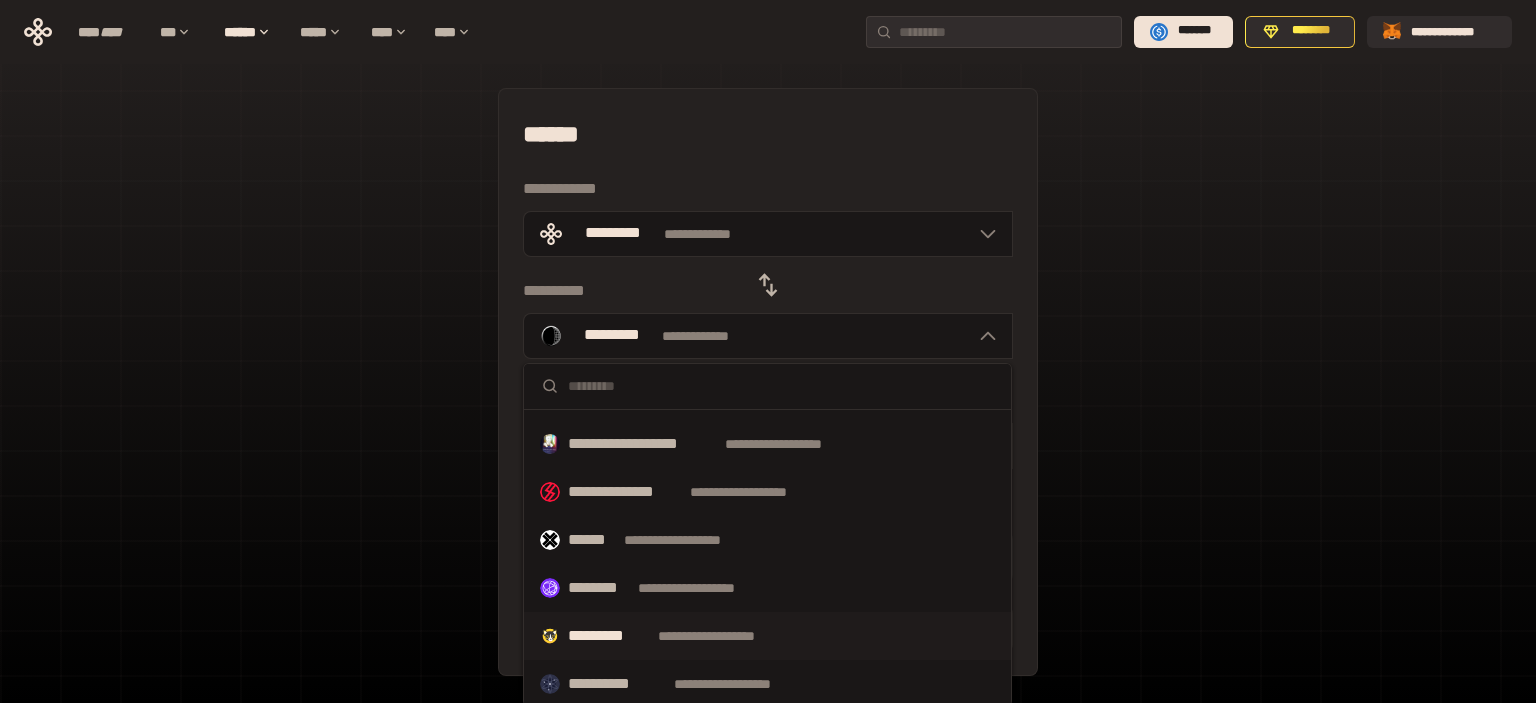 scroll, scrollTop: 1047, scrollLeft: 0, axis: vertical 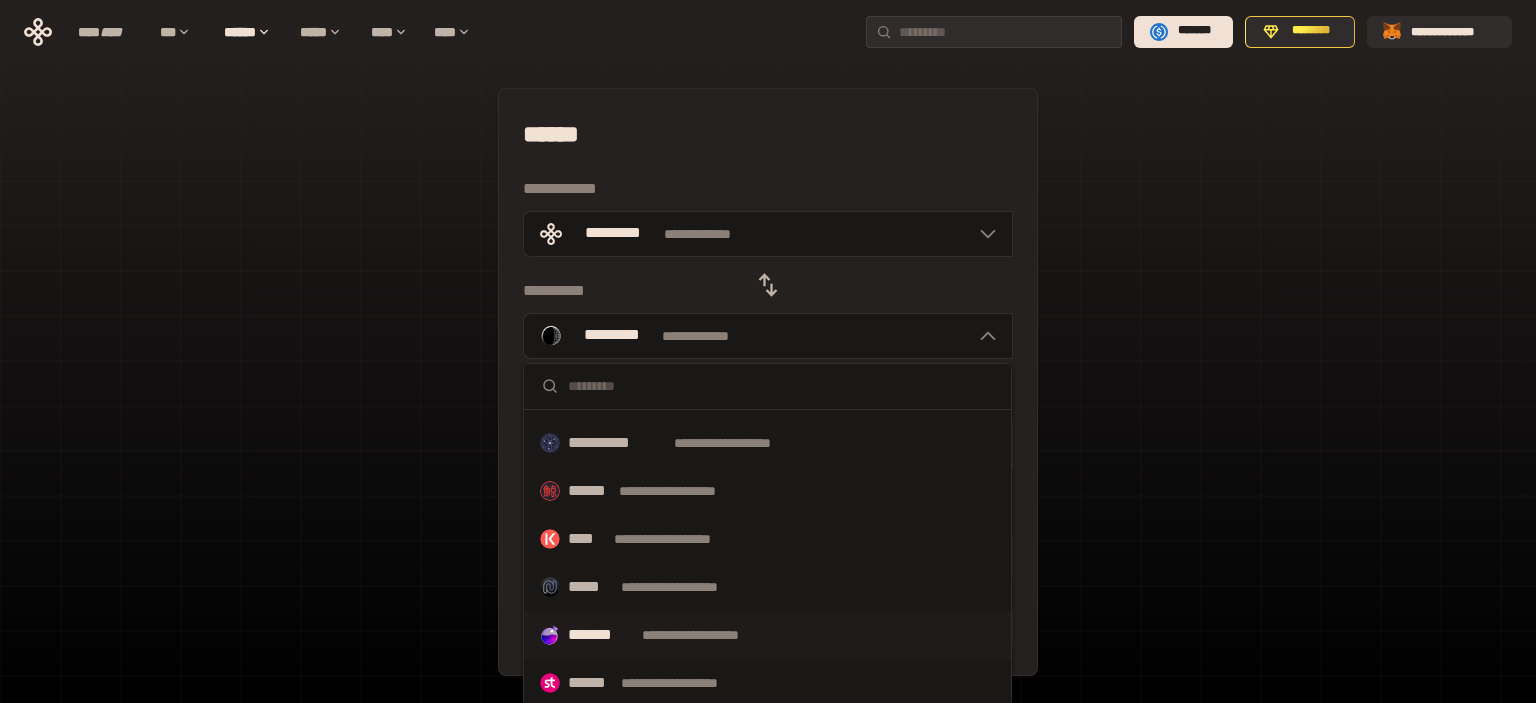 click on "*******" at bounding box center [601, 635] 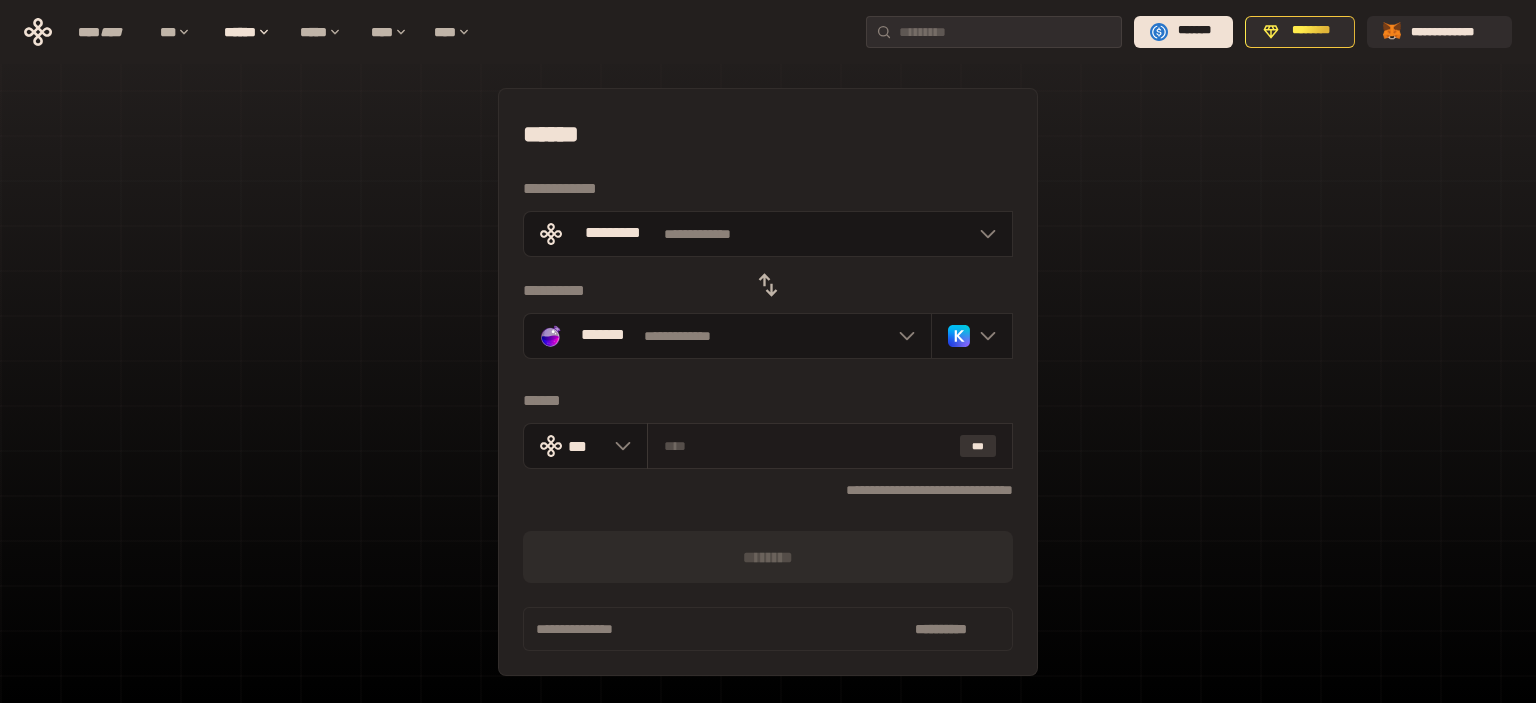 click on "***" at bounding box center (978, 446) 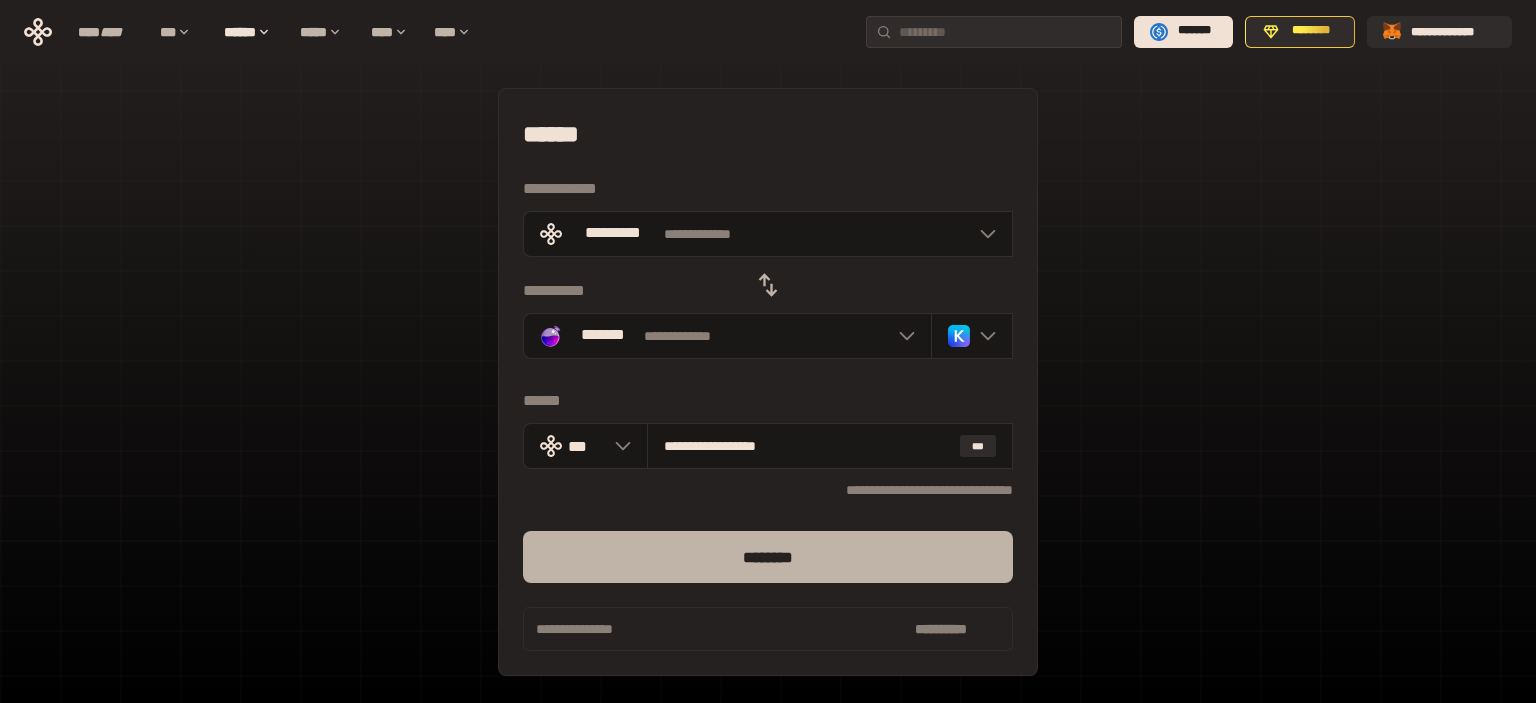click on "********" at bounding box center (768, 557) 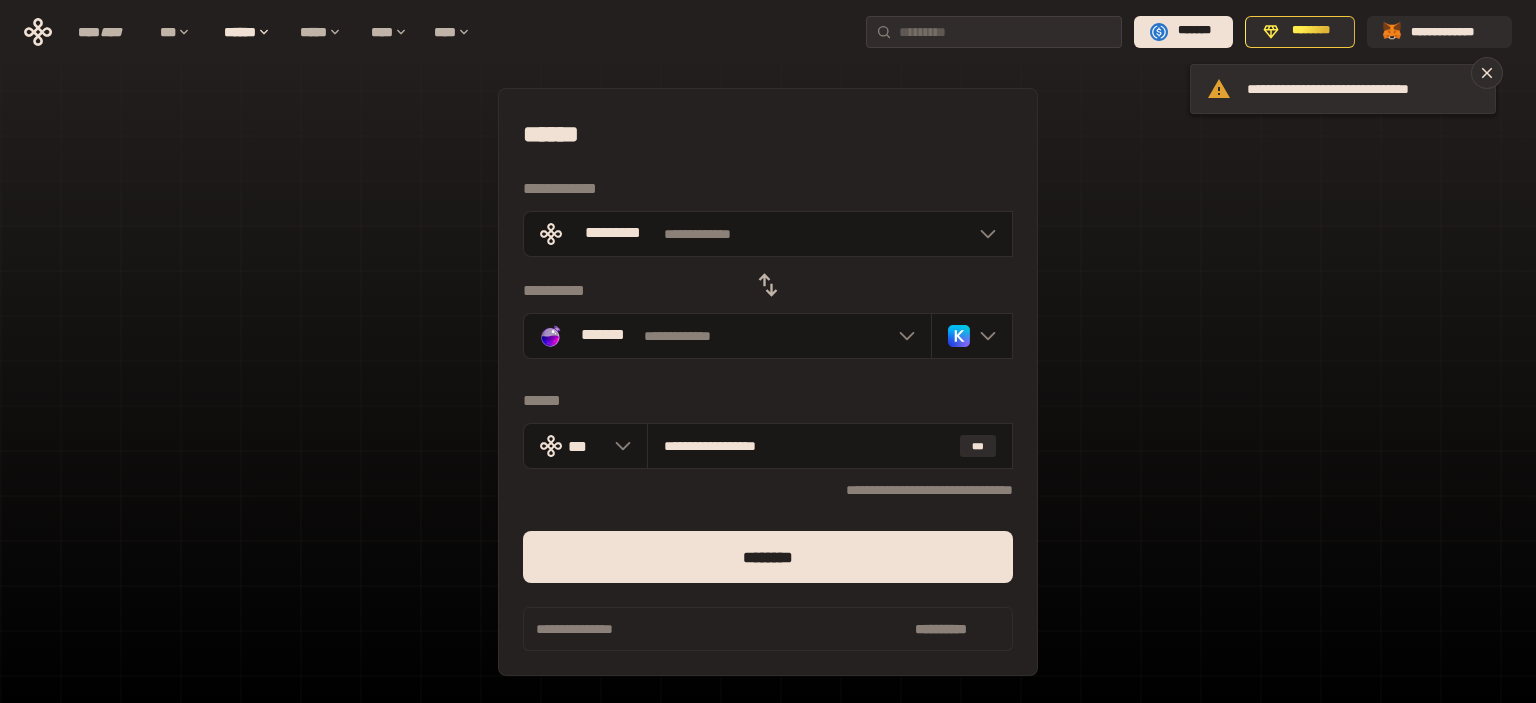 click on "[PHONE] [EMAIL] [DOB] [SSN] [CREDIT_CARD] [PASSPORT] [DRIVER_LICENSE]" at bounding box center (768, 445) 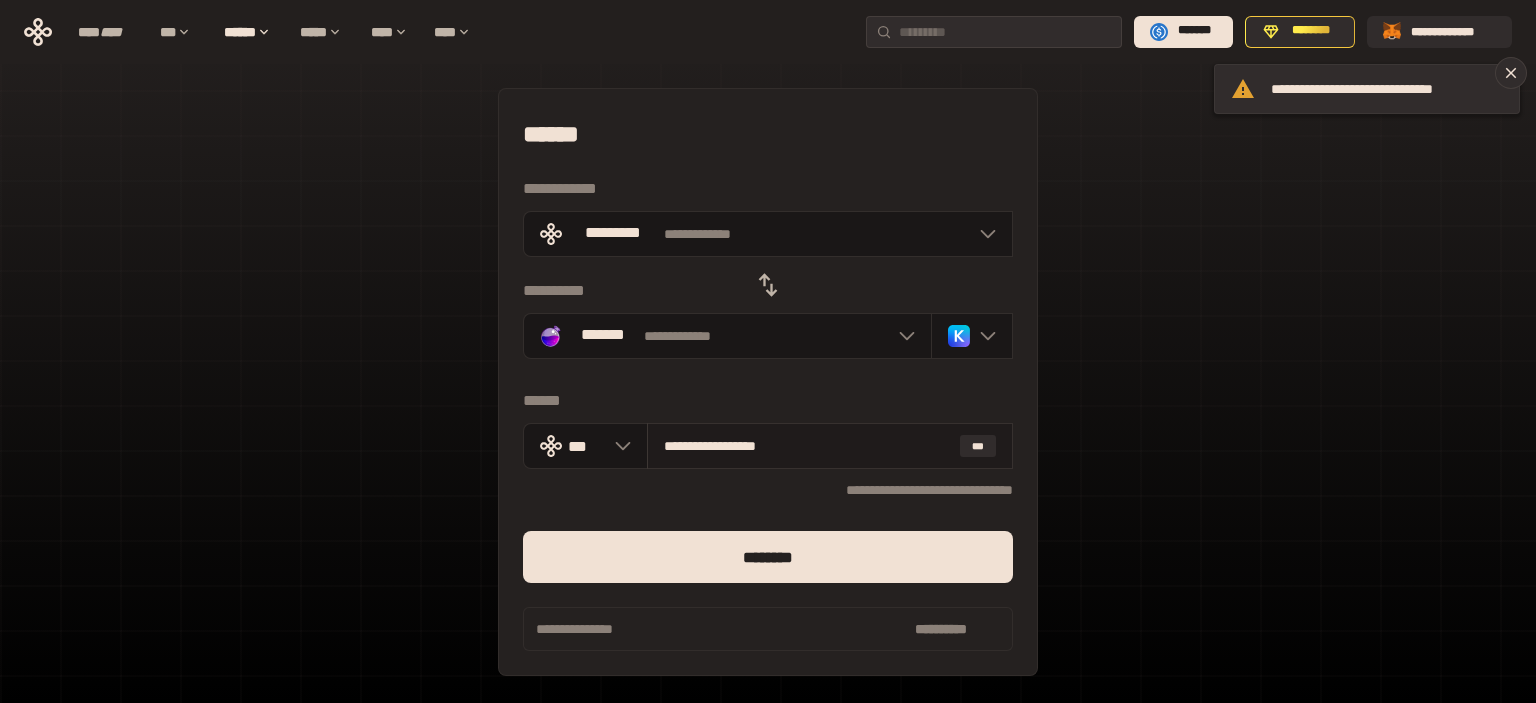 drag, startPoint x: 766, startPoint y: 453, endPoint x: 1024, endPoint y: 458, distance: 258.04843 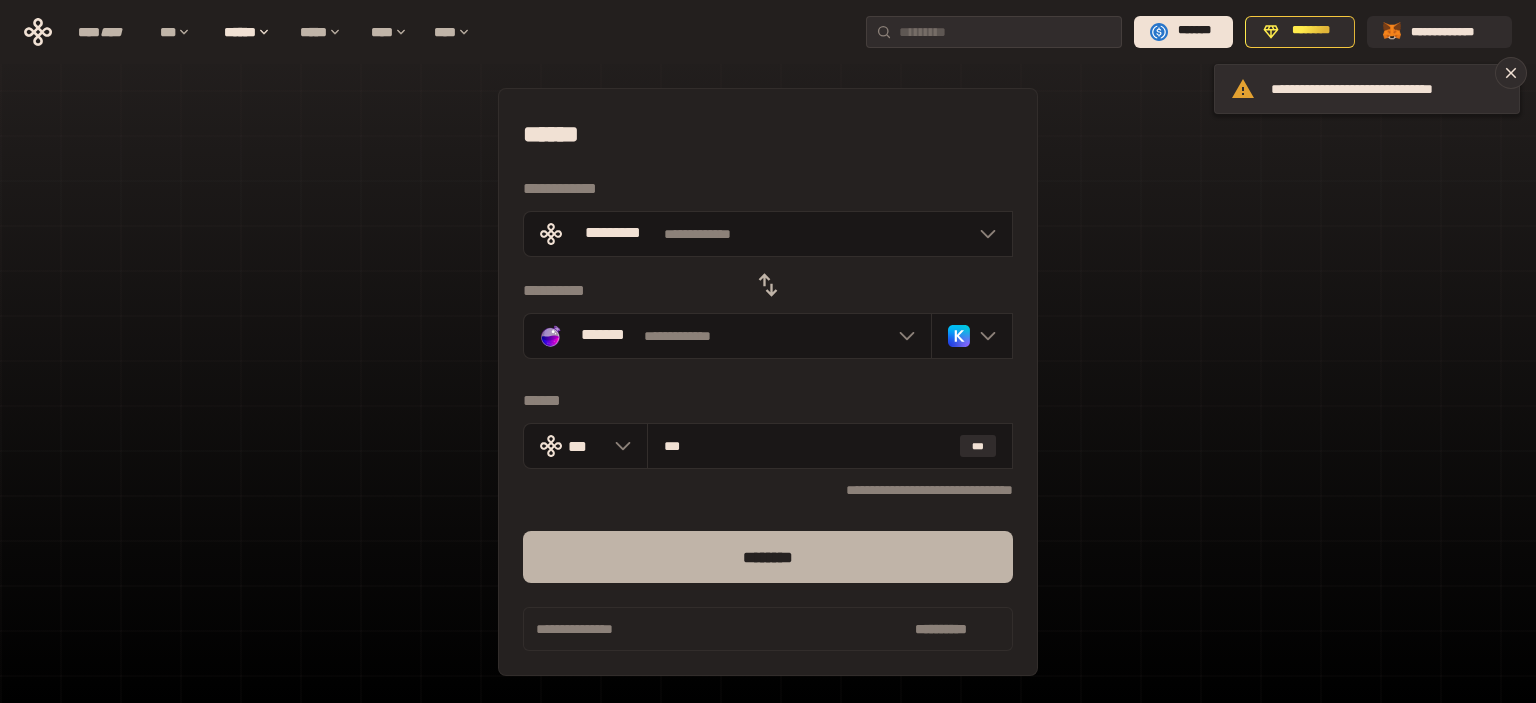type on "***" 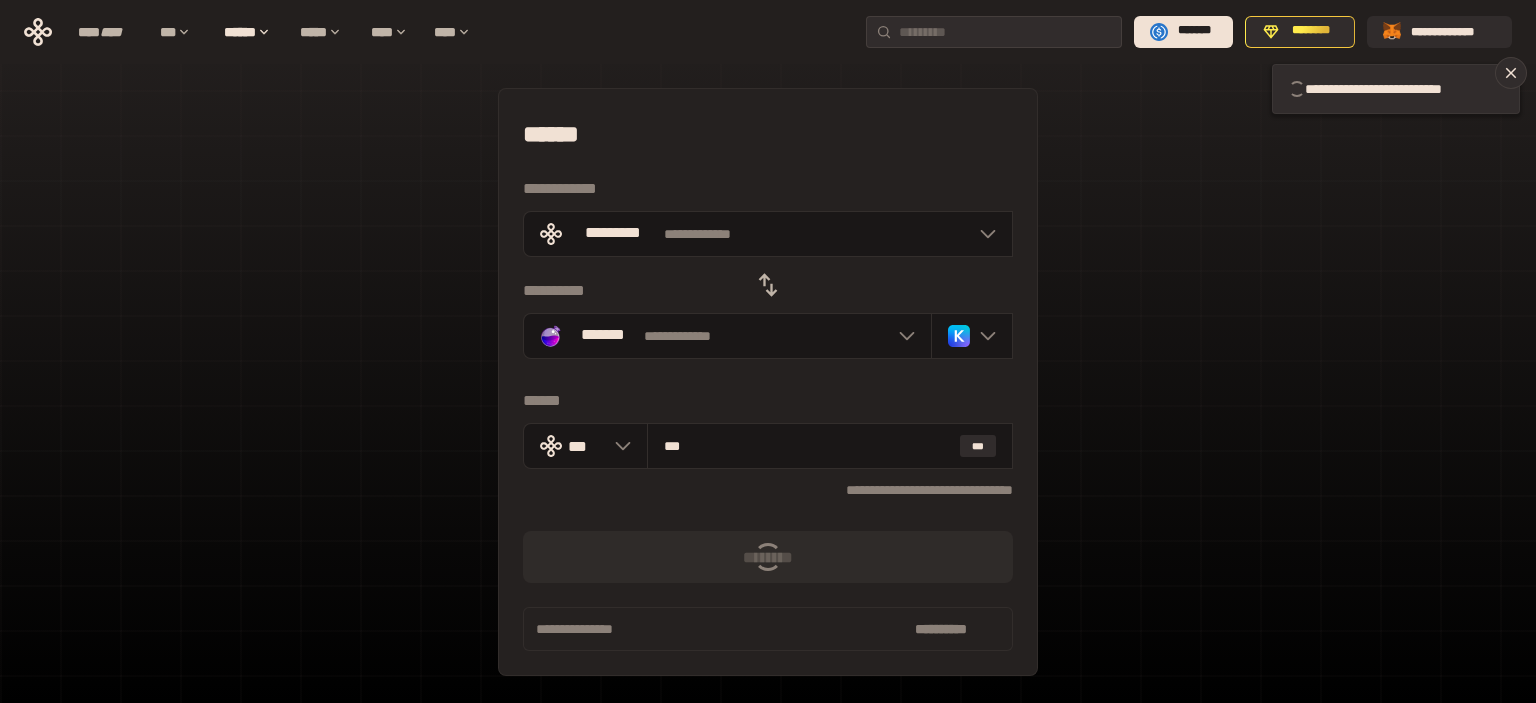 type 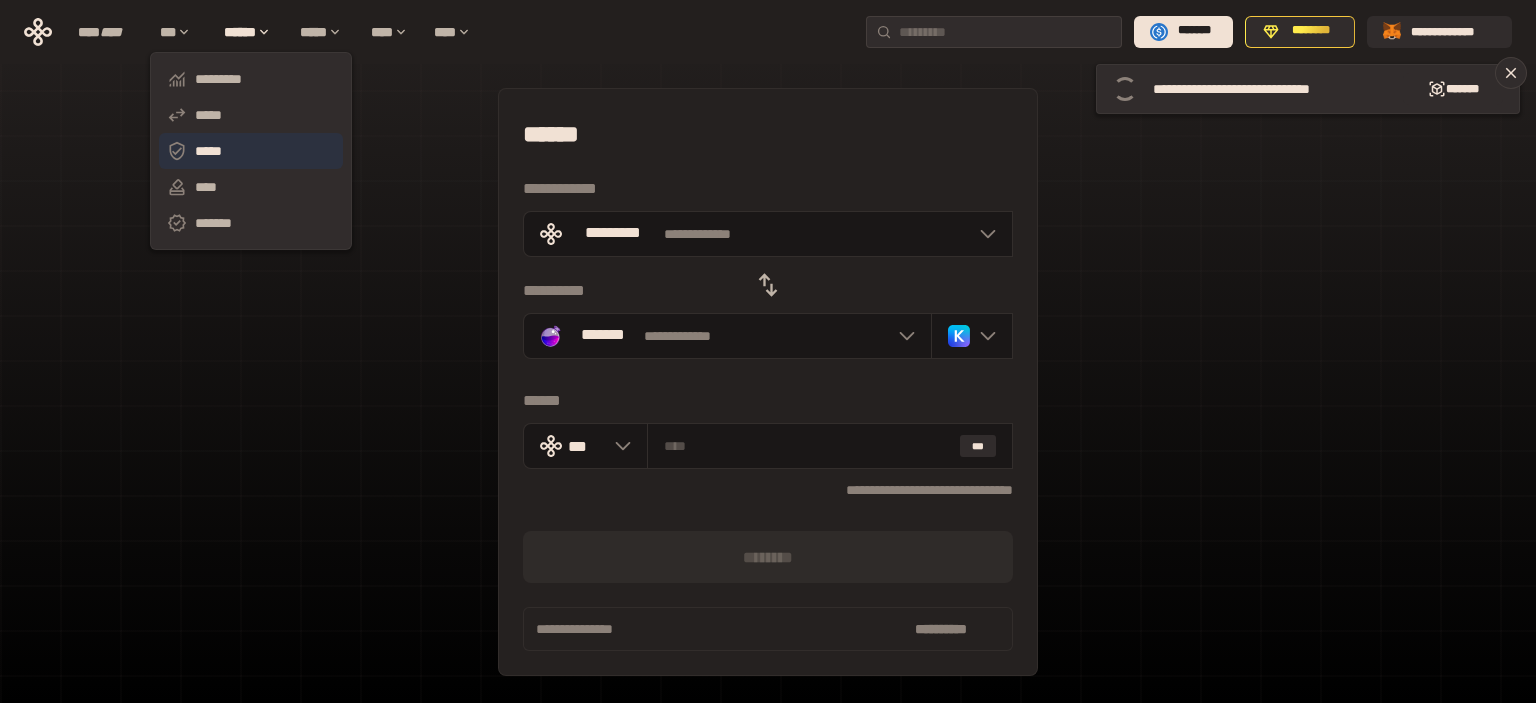 click on "*****" at bounding box center (251, 151) 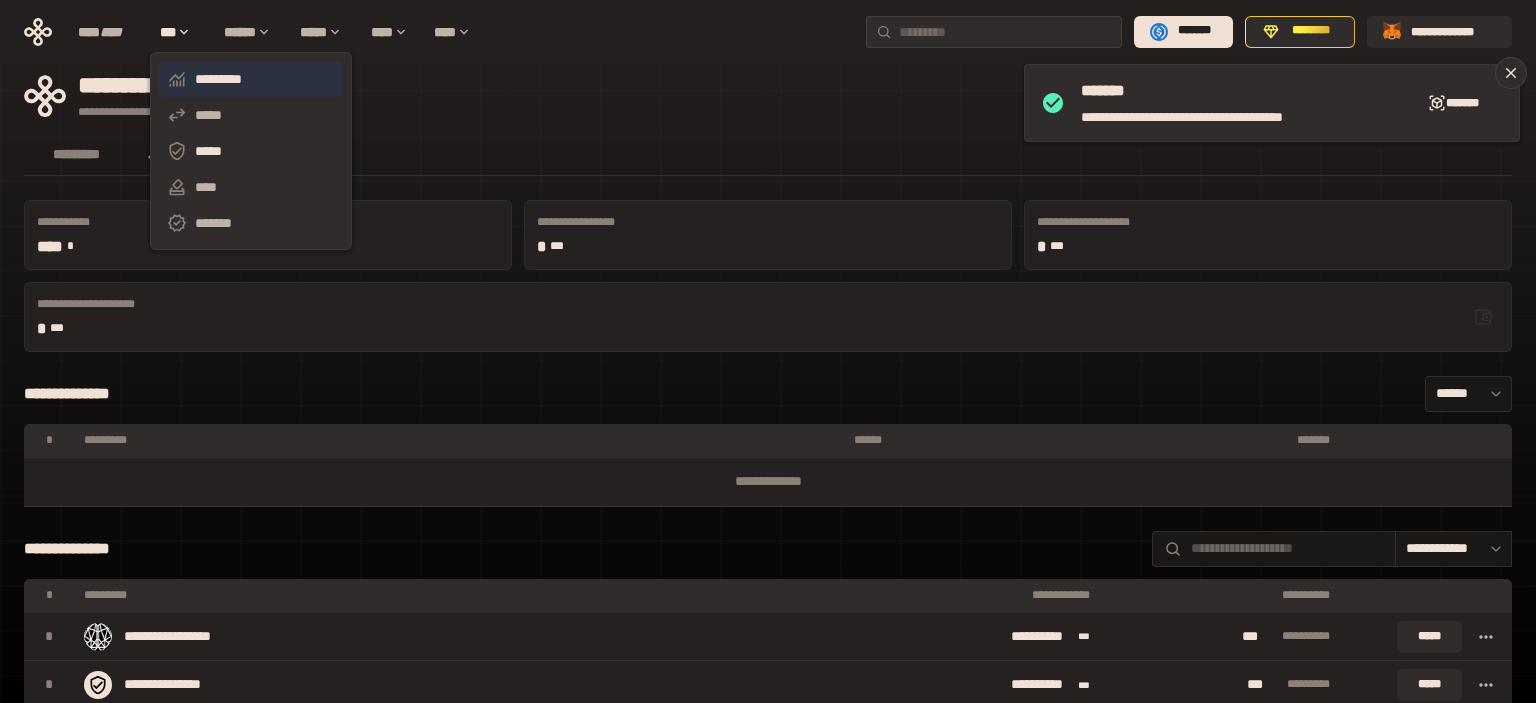 click on "*********" at bounding box center [251, 79] 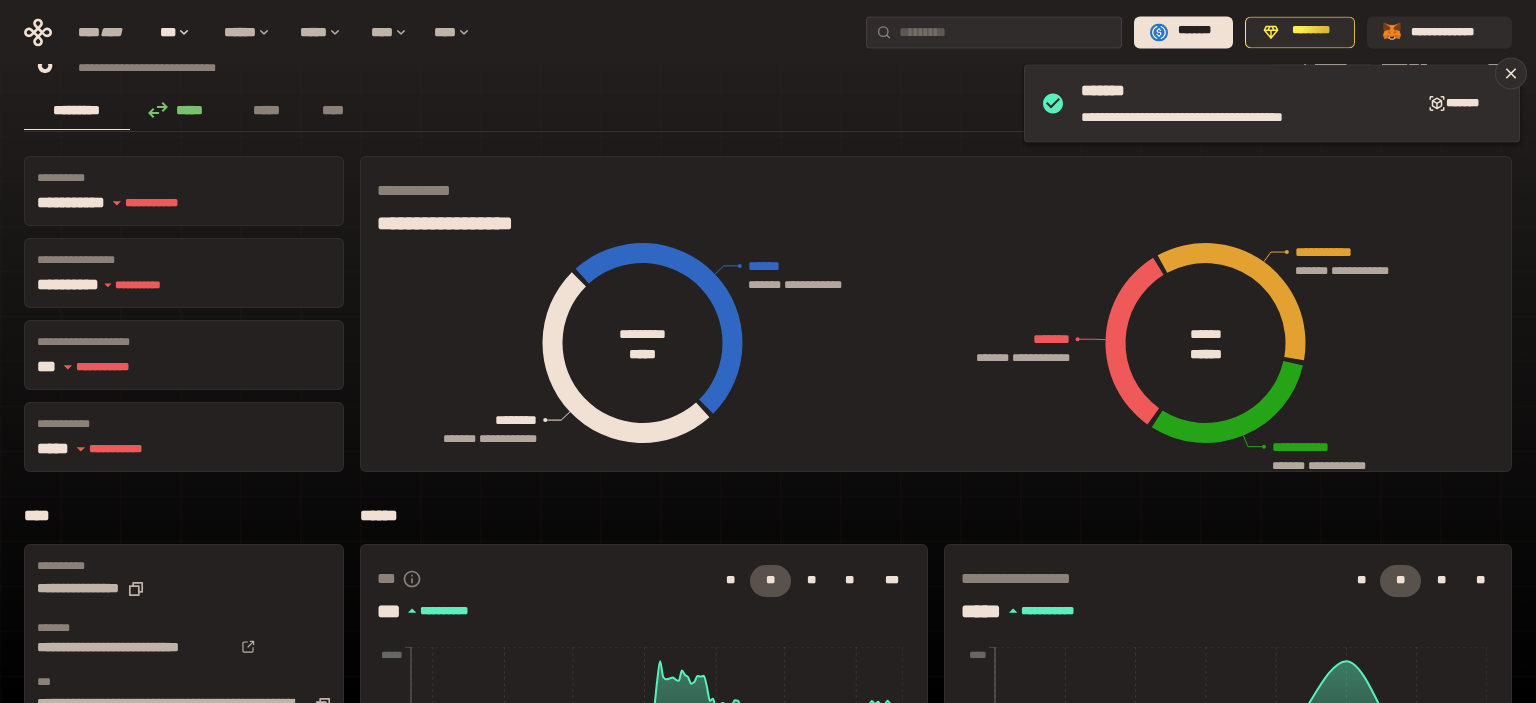 scroll, scrollTop: 0, scrollLeft: 0, axis: both 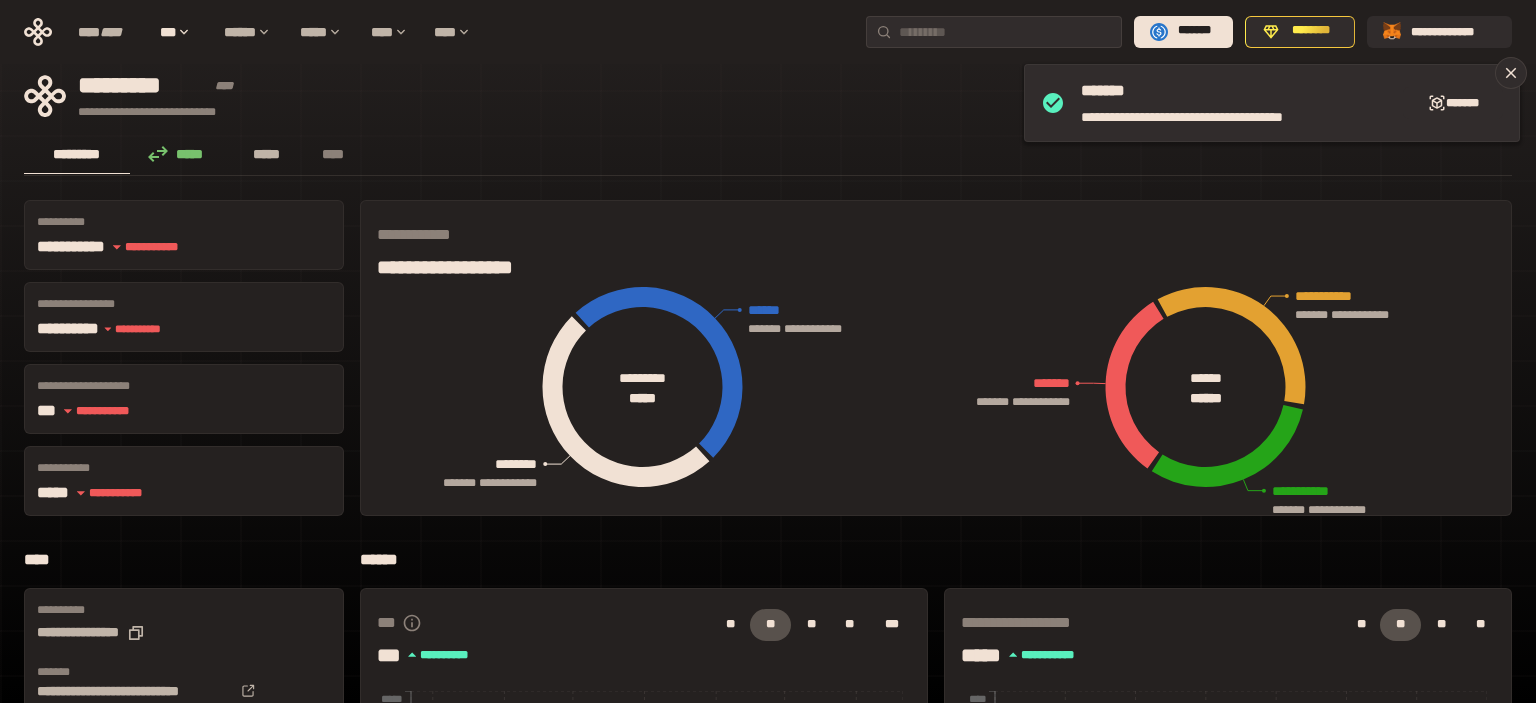 click on "*****" at bounding box center (267, 154) 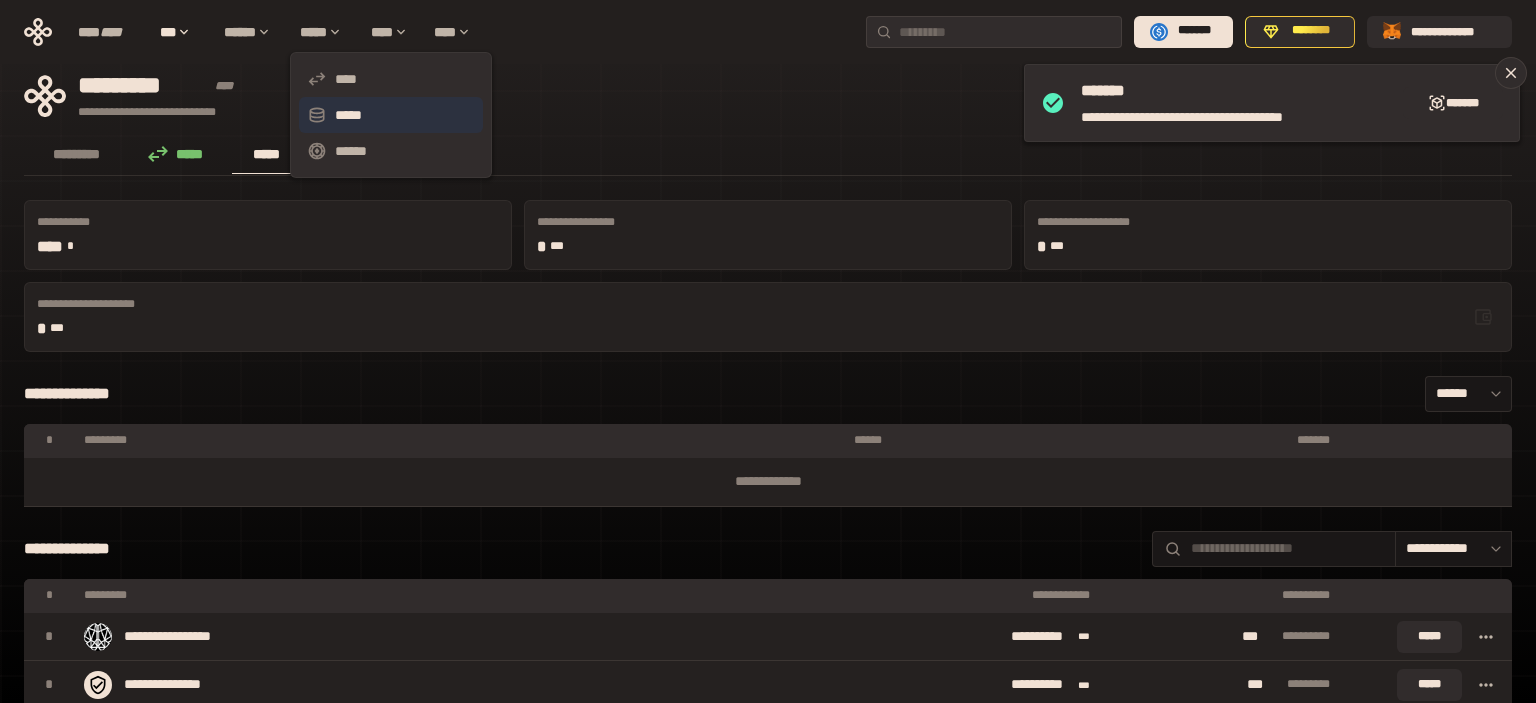 click on "*****" at bounding box center (391, 115) 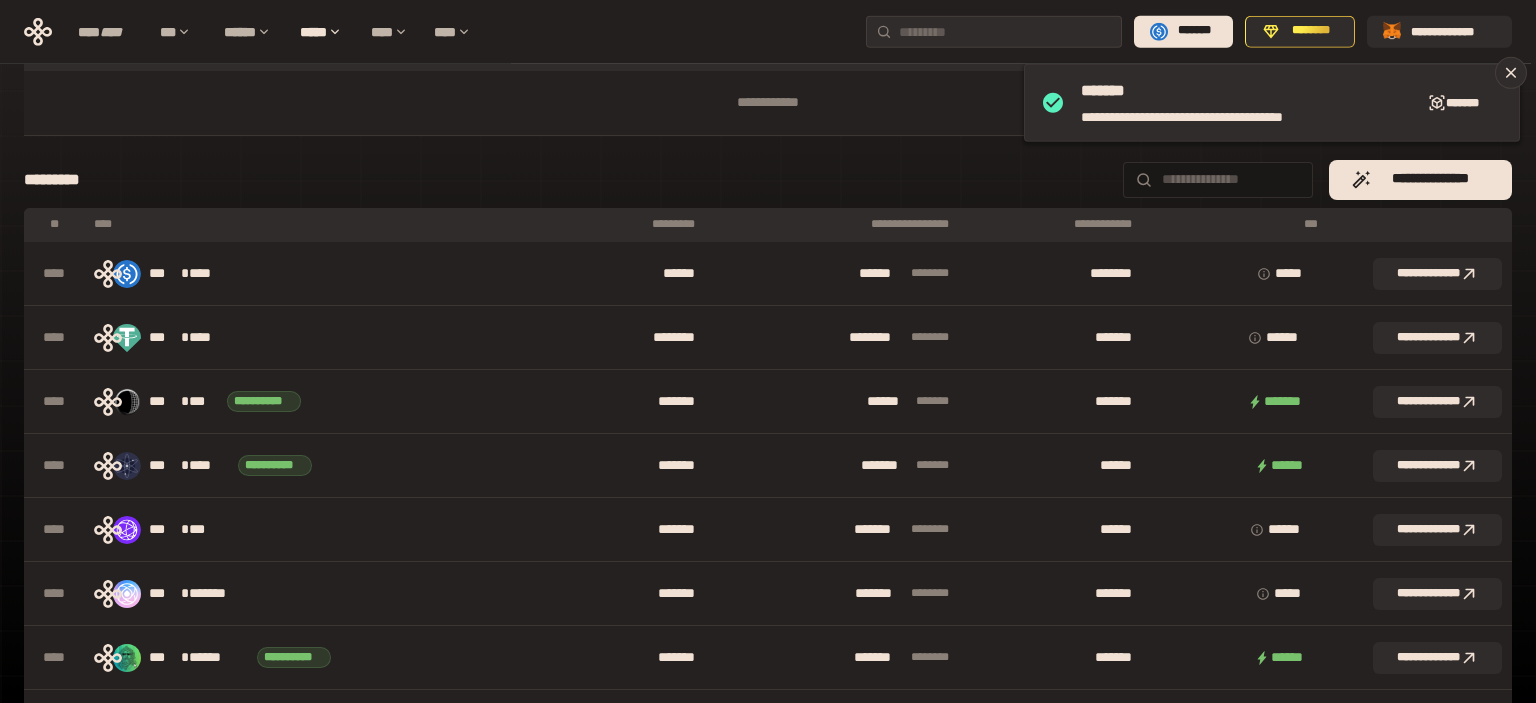 scroll, scrollTop: 105, scrollLeft: 0, axis: vertical 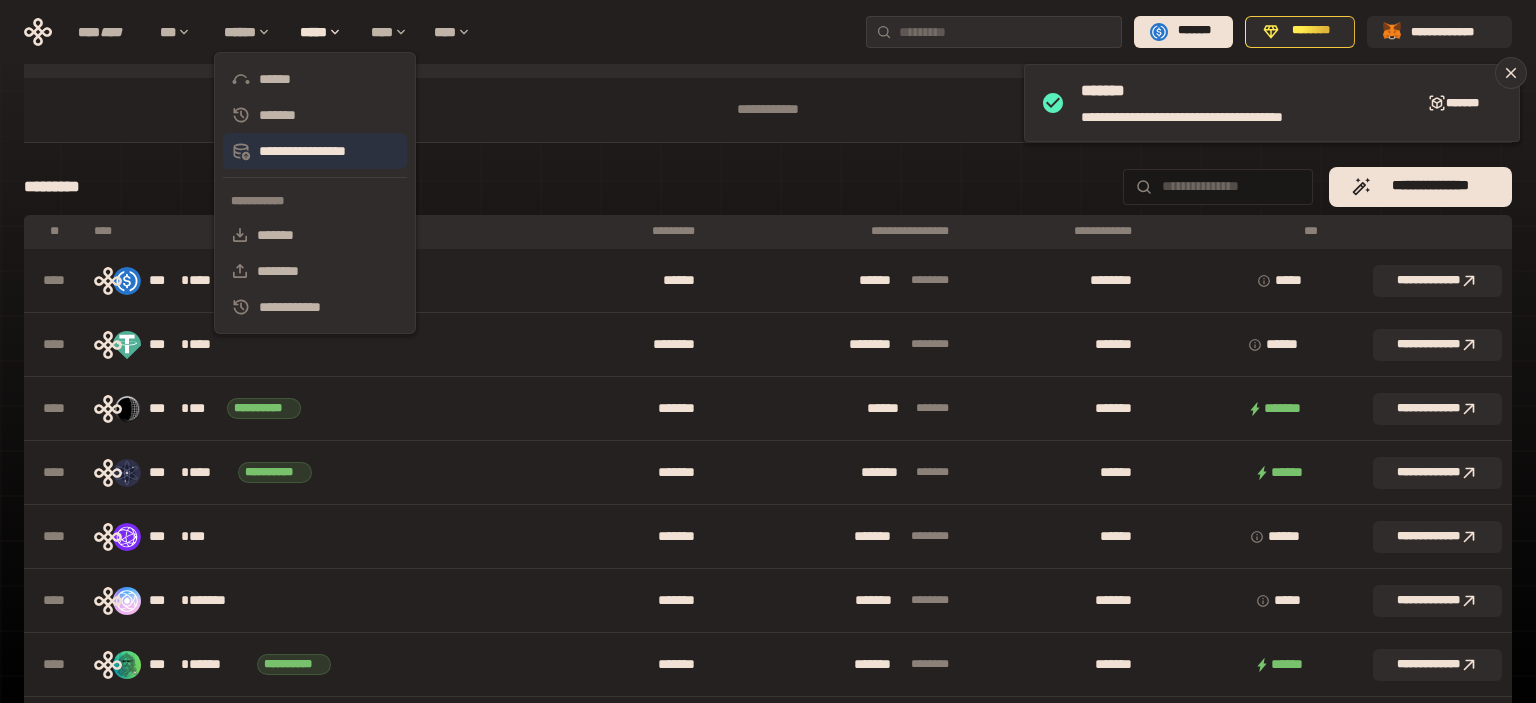 click on "**********" at bounding box center (315, 151) 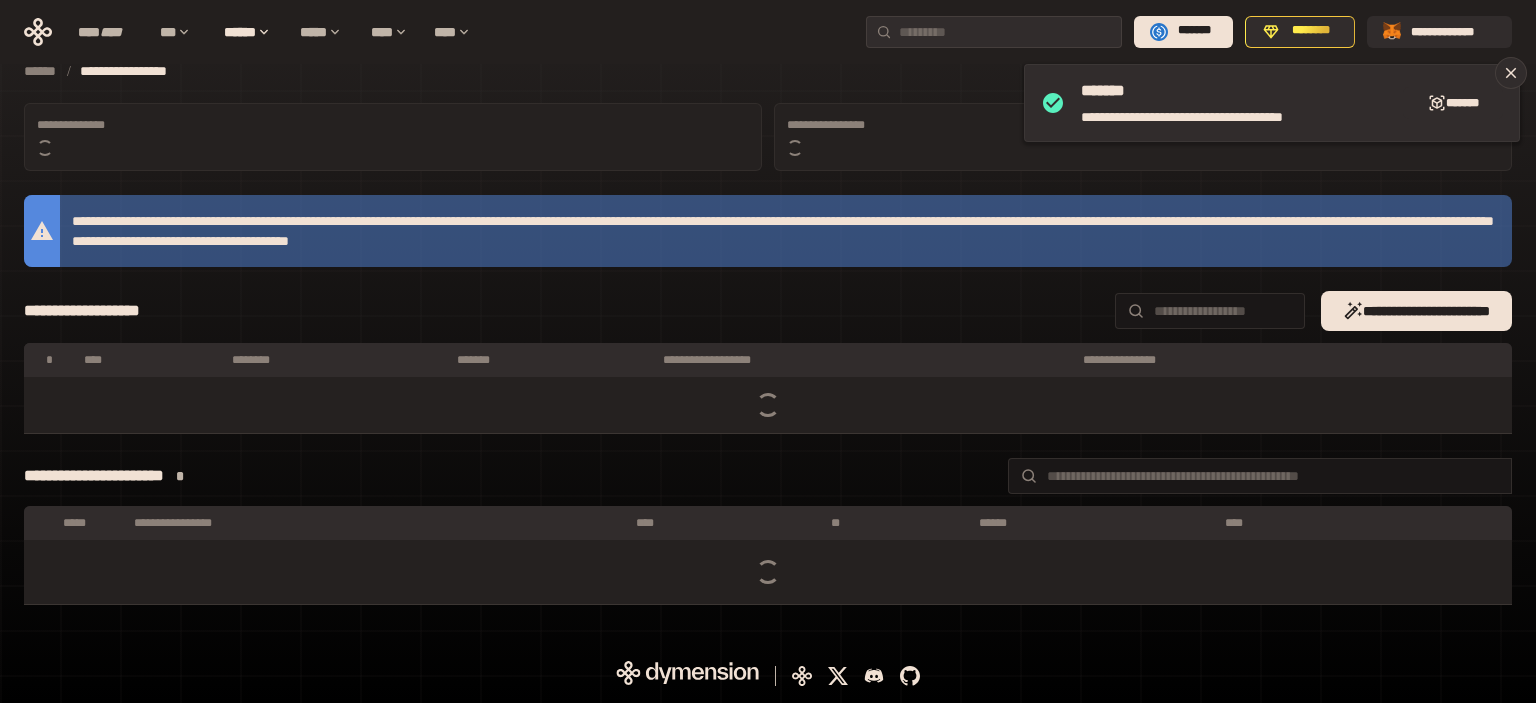scroll, scrollTop: 0, scrollLeft: 0, axis: both 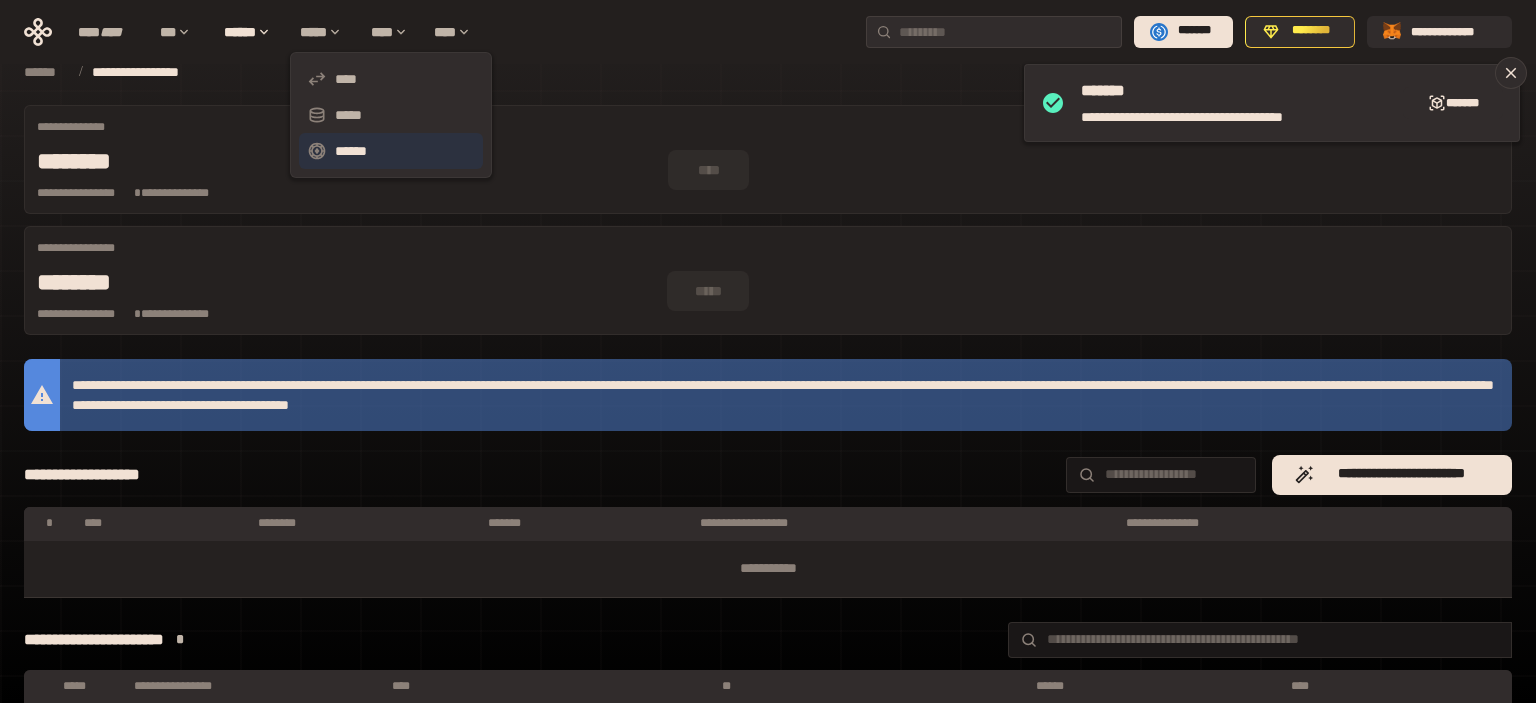 click on "******" at bounding box center [391, 151] 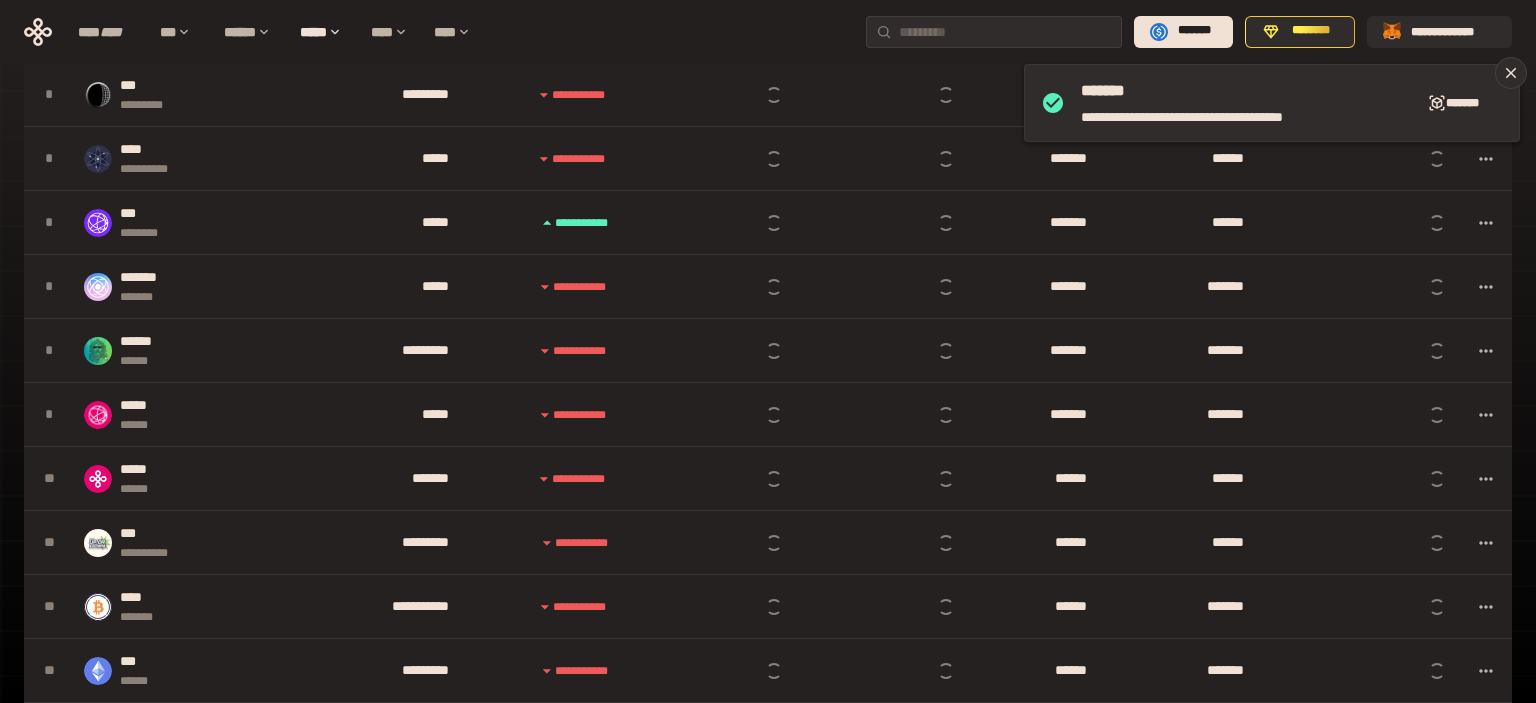 scroll, scrollTop: 0, scrollLeft: 0, axis: both 